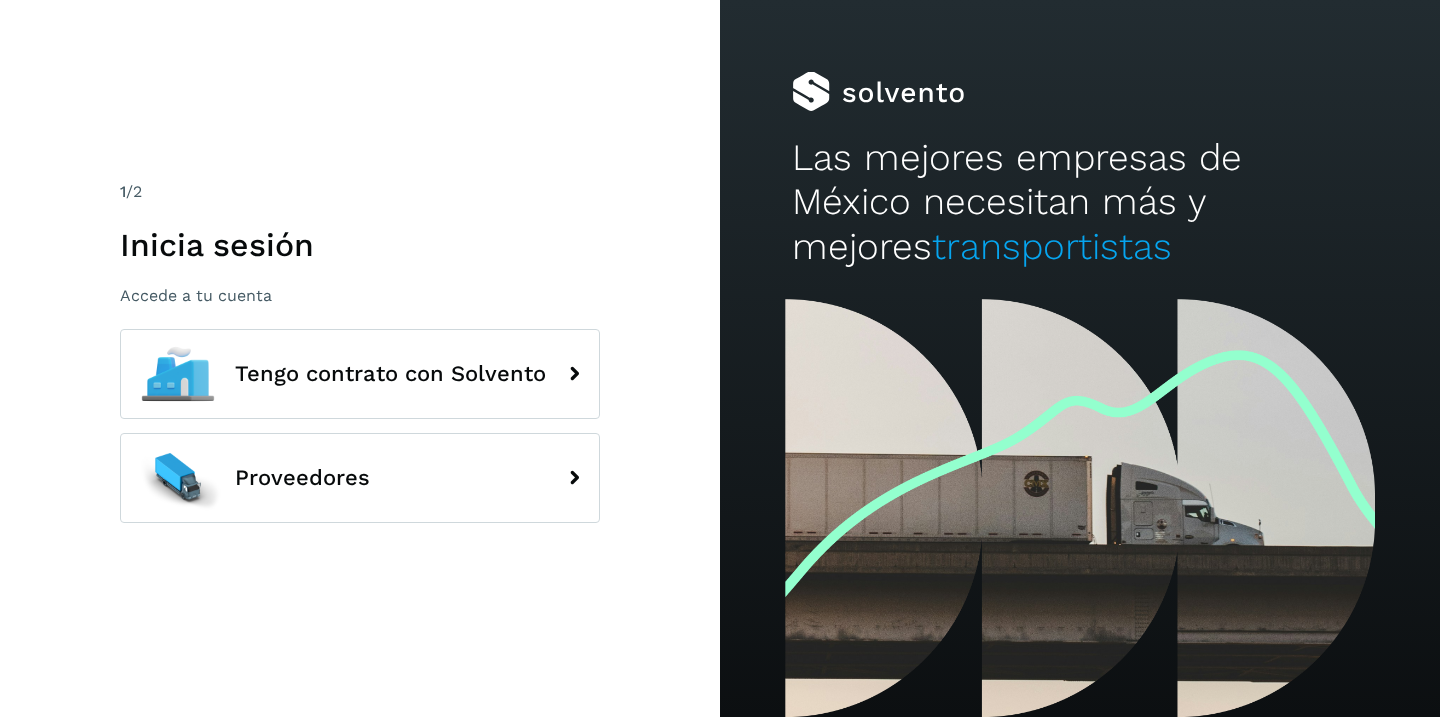 scroll, scrollTop: 0, scrollLeft: 0, axis: both 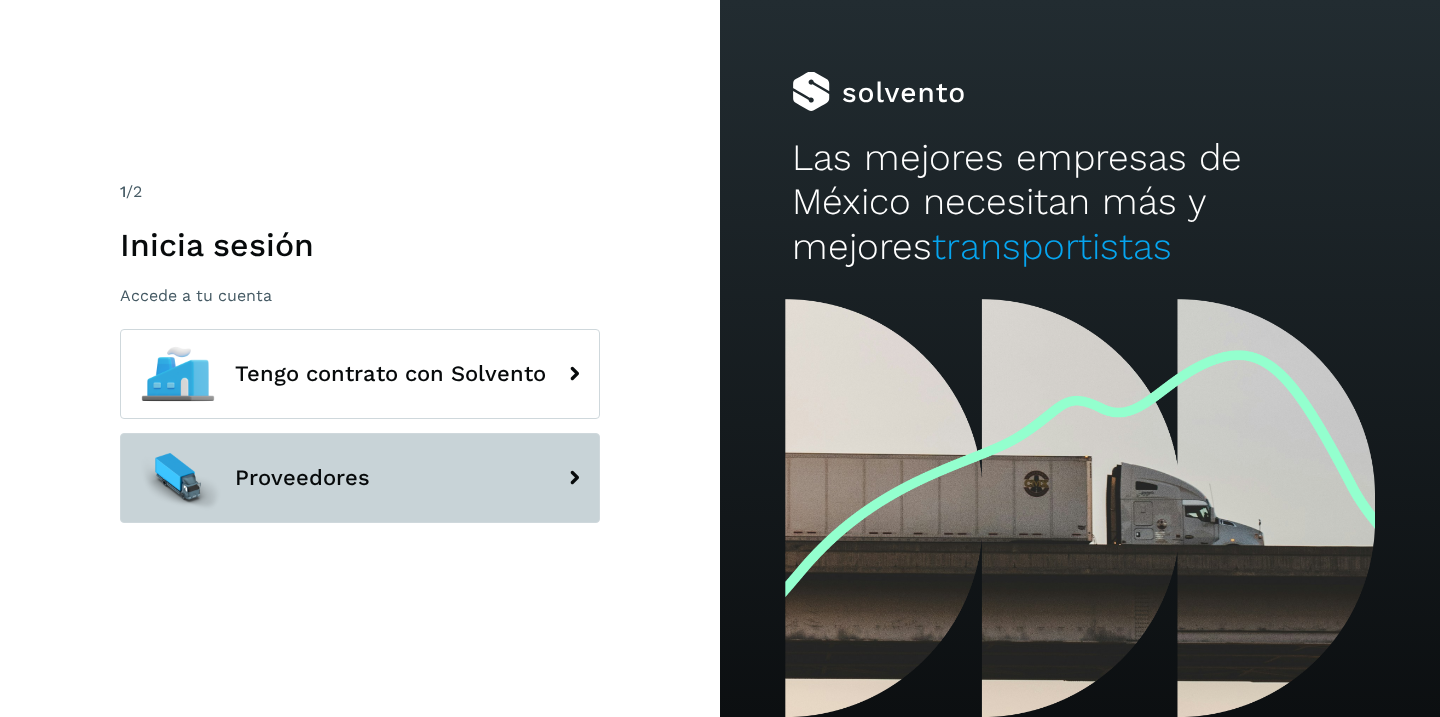 click on "Proveedores" 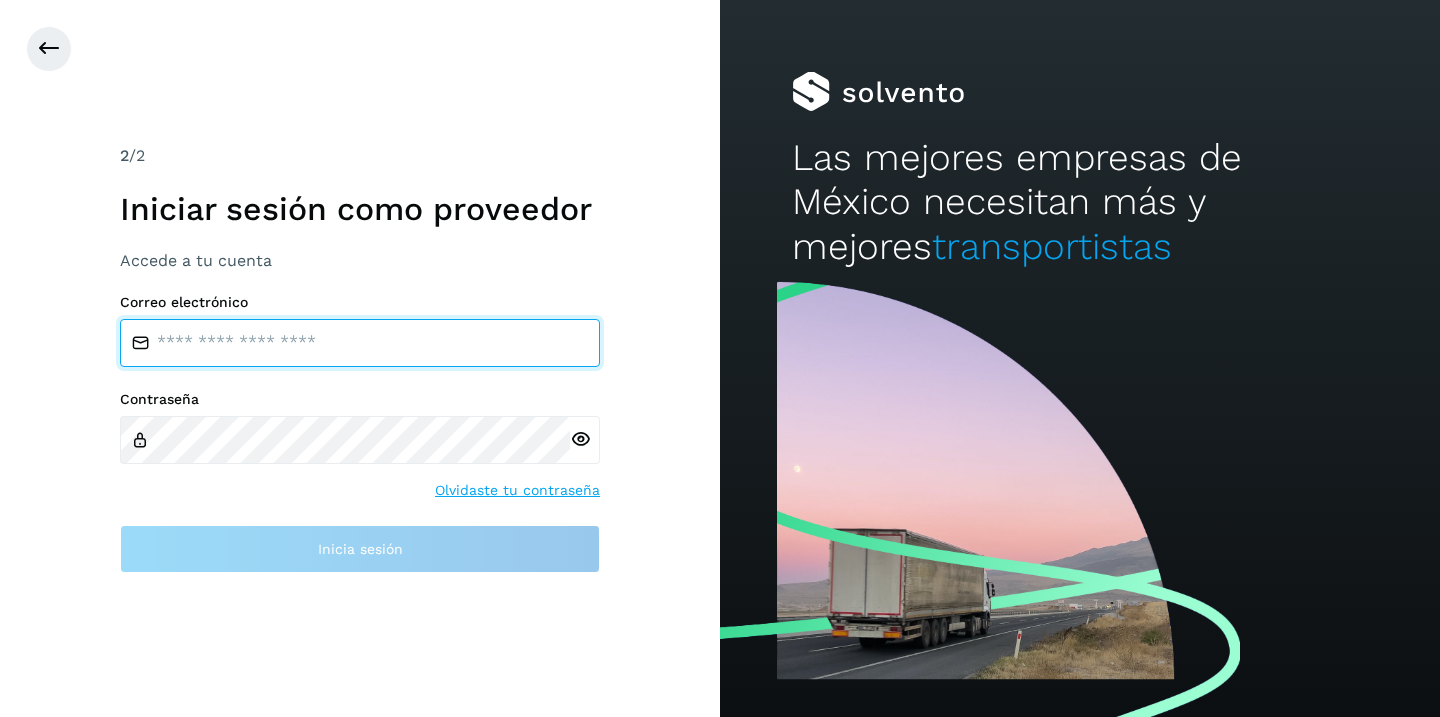 click at bounding box center [360, 343] 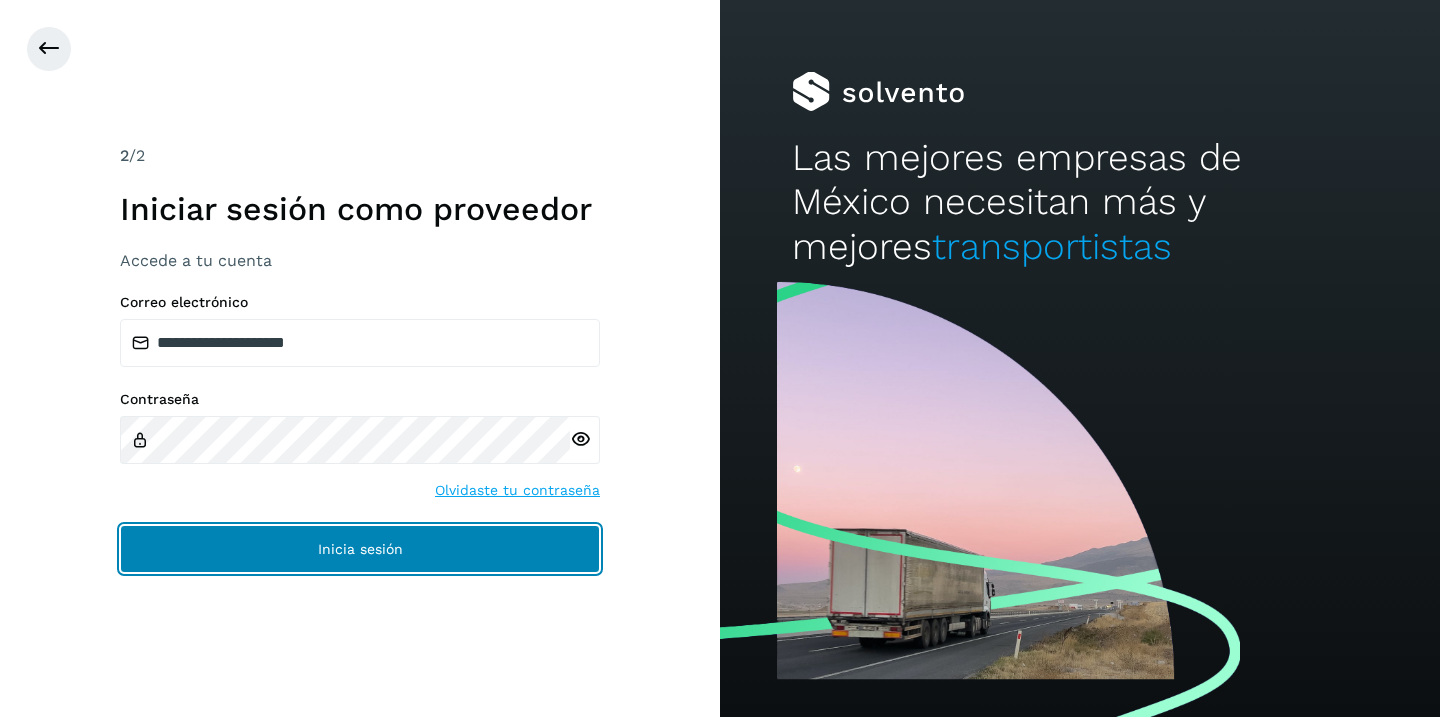 click on "Inicia sesión" 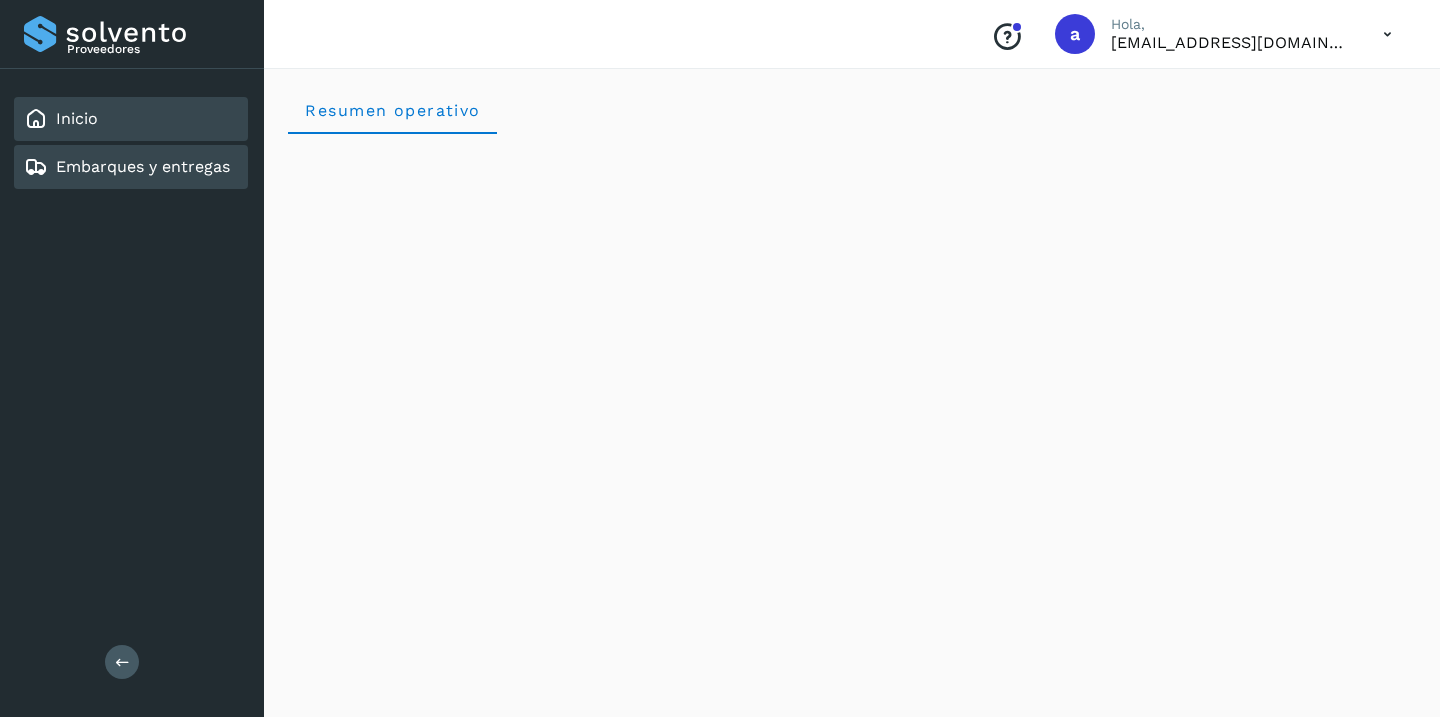 click on "Embarques y entregas" 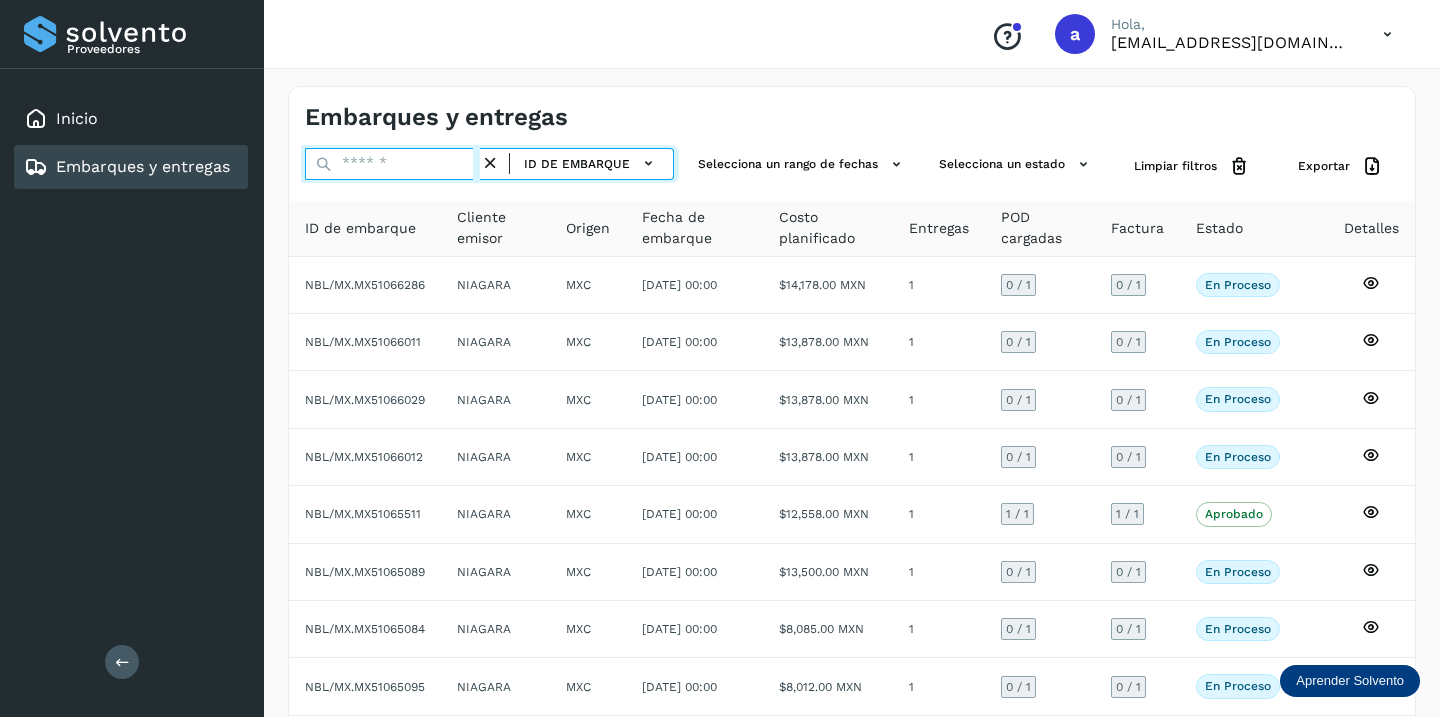 drag, startPoint x: 416, startPoint y: 165, endPoint x: 345, endPoint y: 158, distance: 71.34424 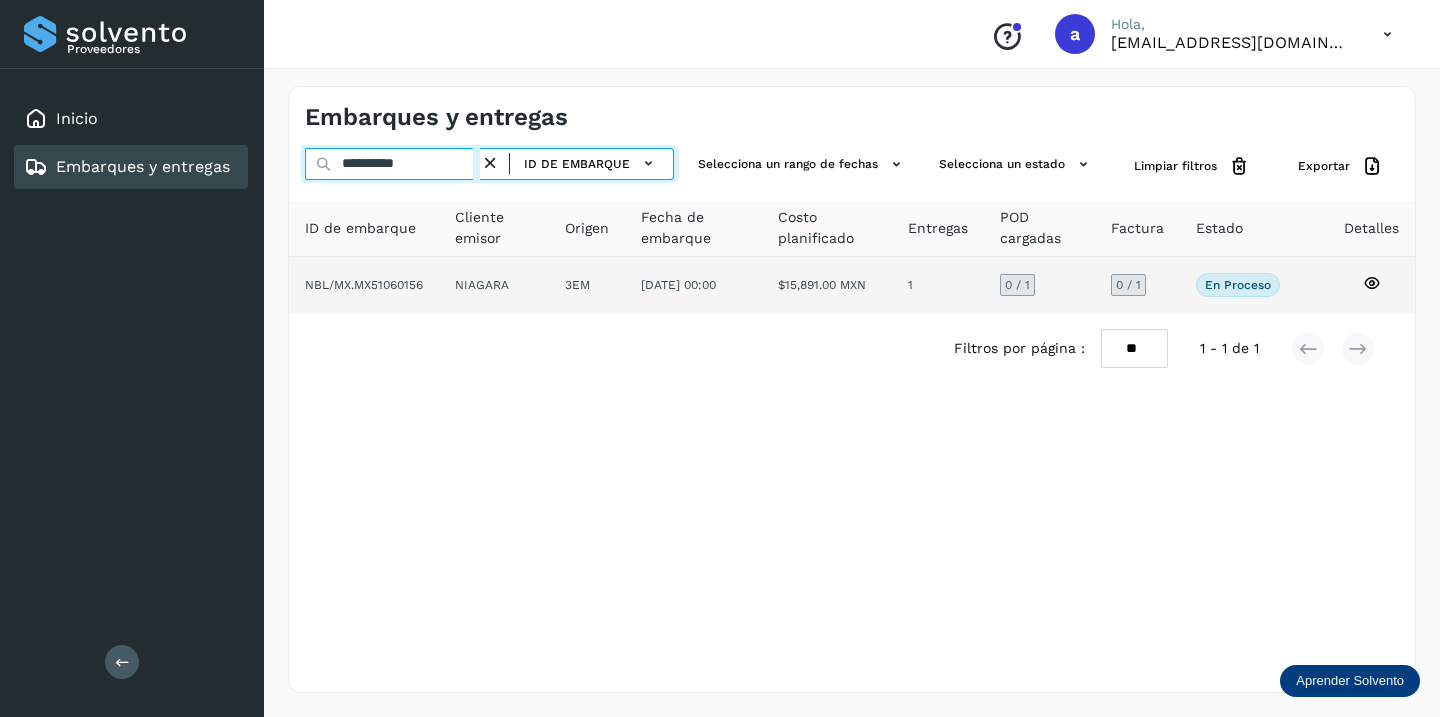 type on "**********" 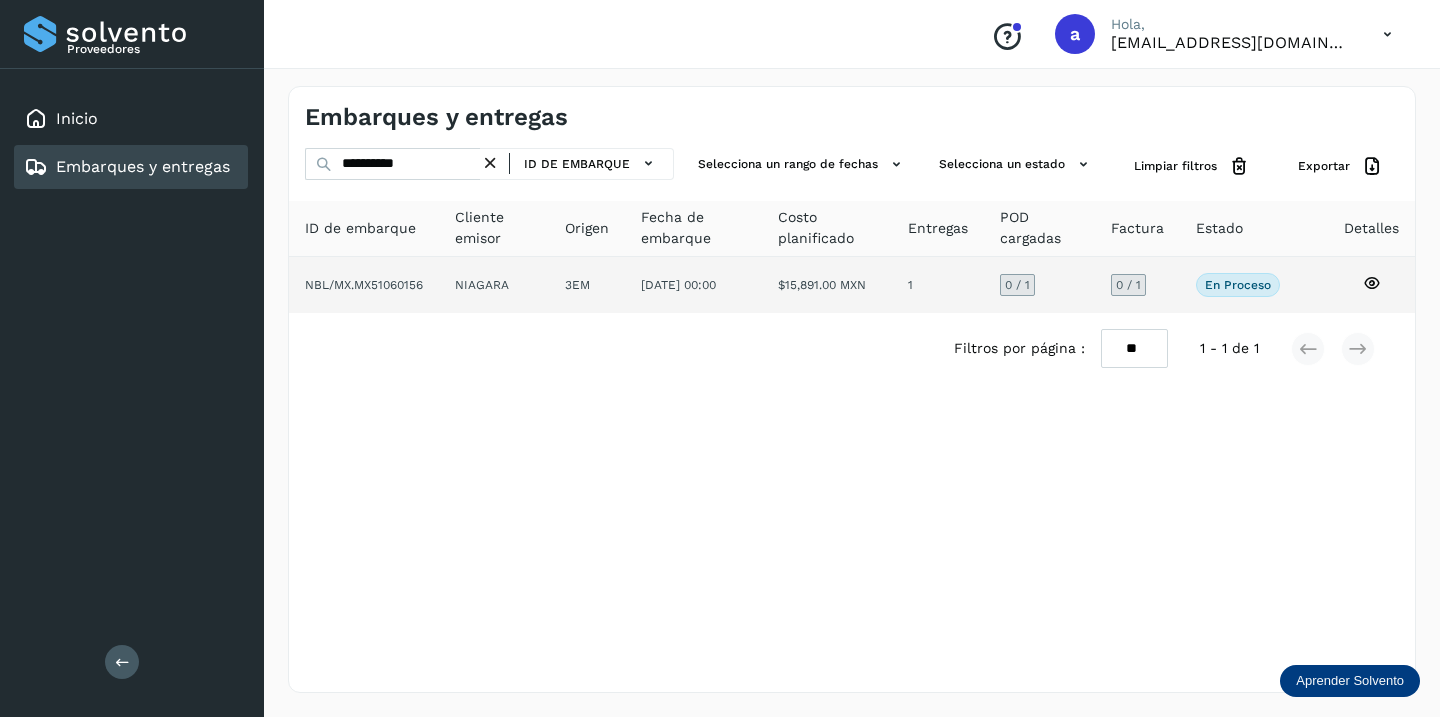 click on "0 / 1" at bounding box center (1128, 285) 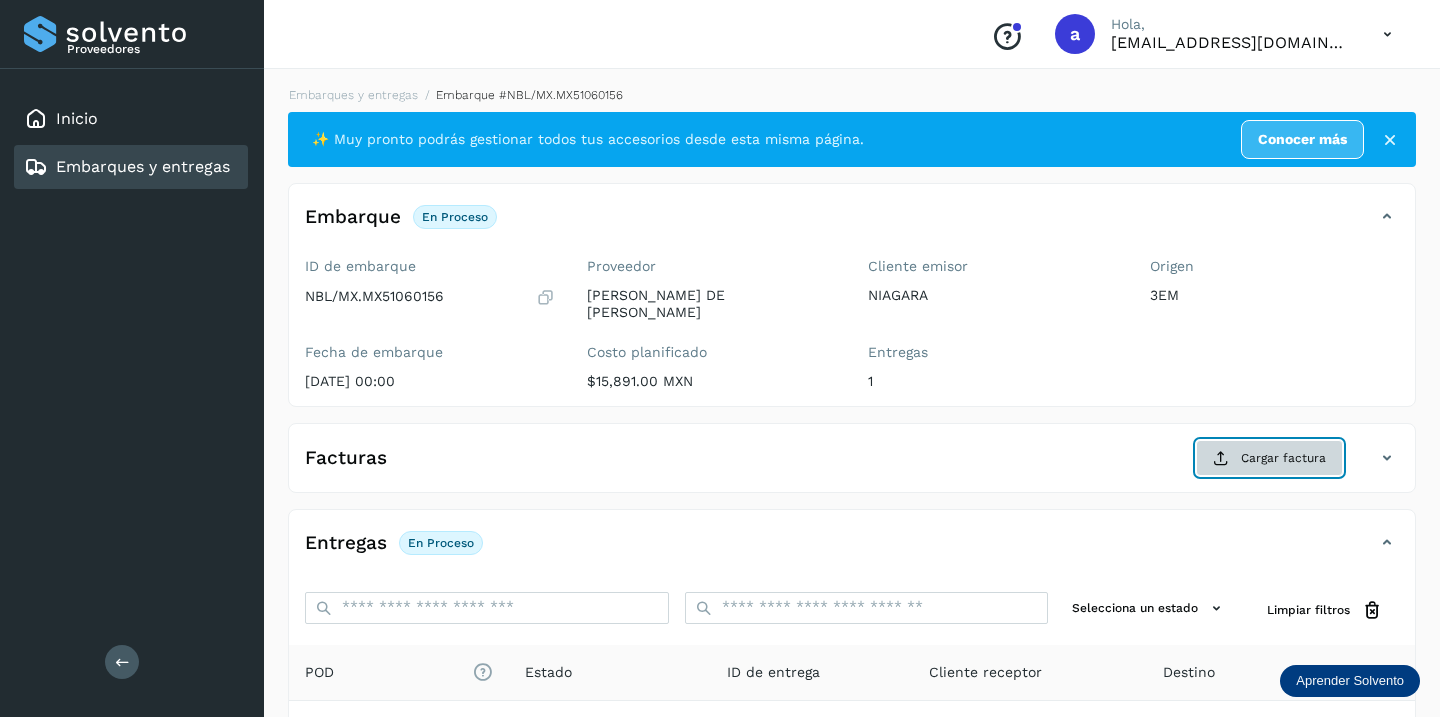 click on "Cargar factura" 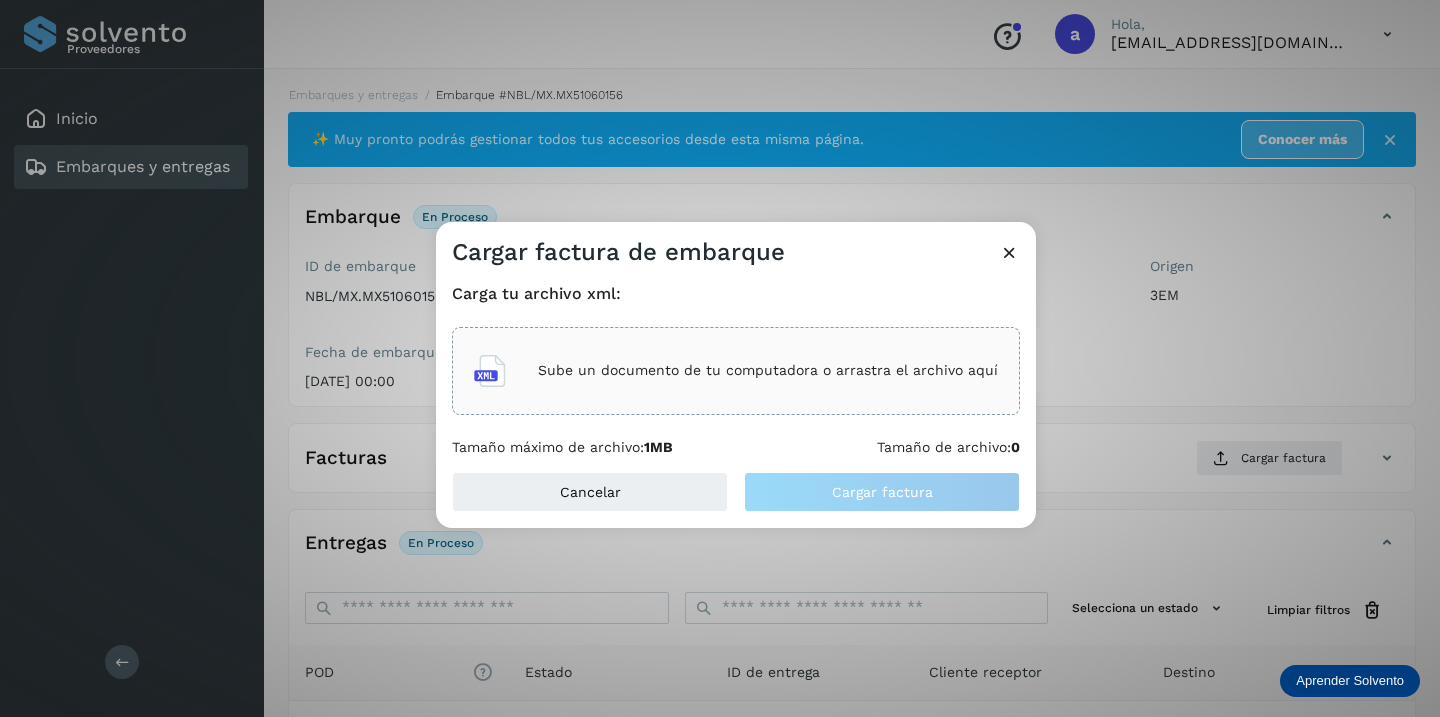 click on "Sube un documento de tu computadora o arrastra el archivo aquí" 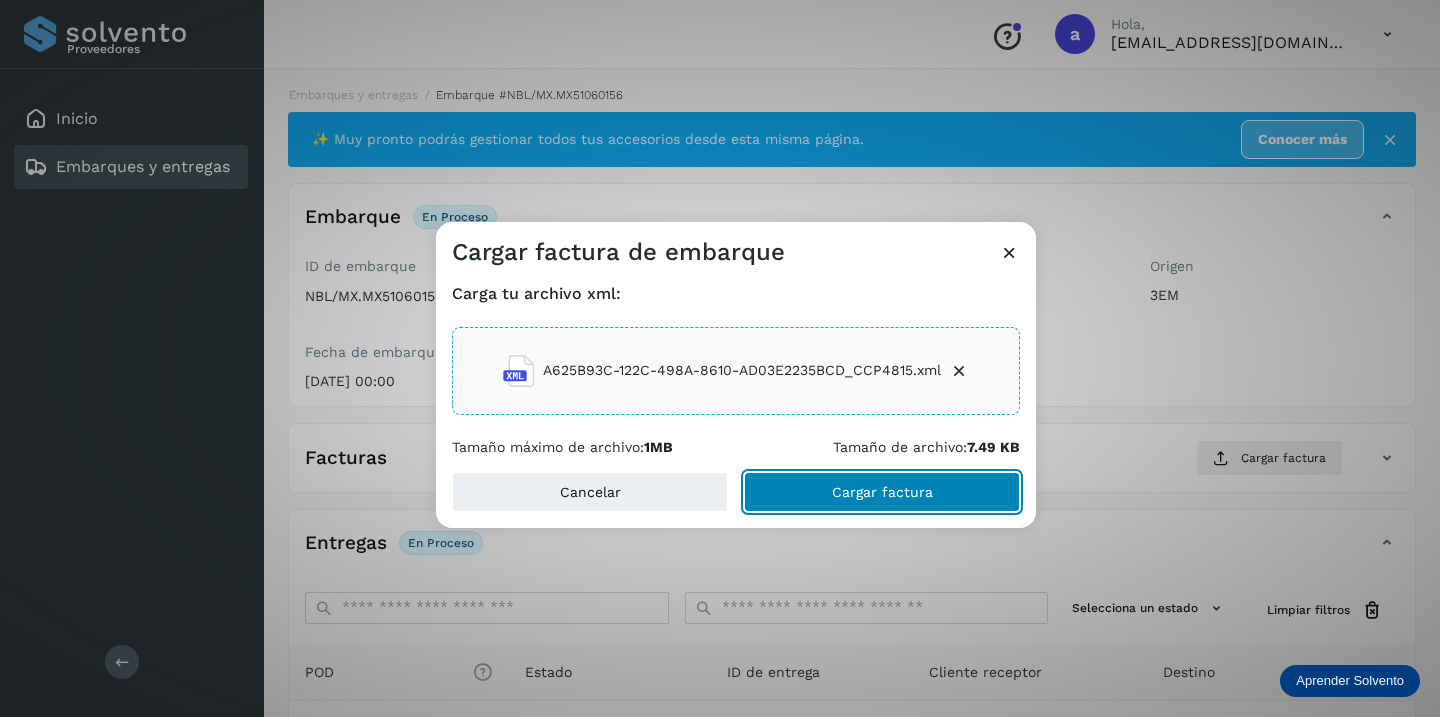 click on "Cargar factura" 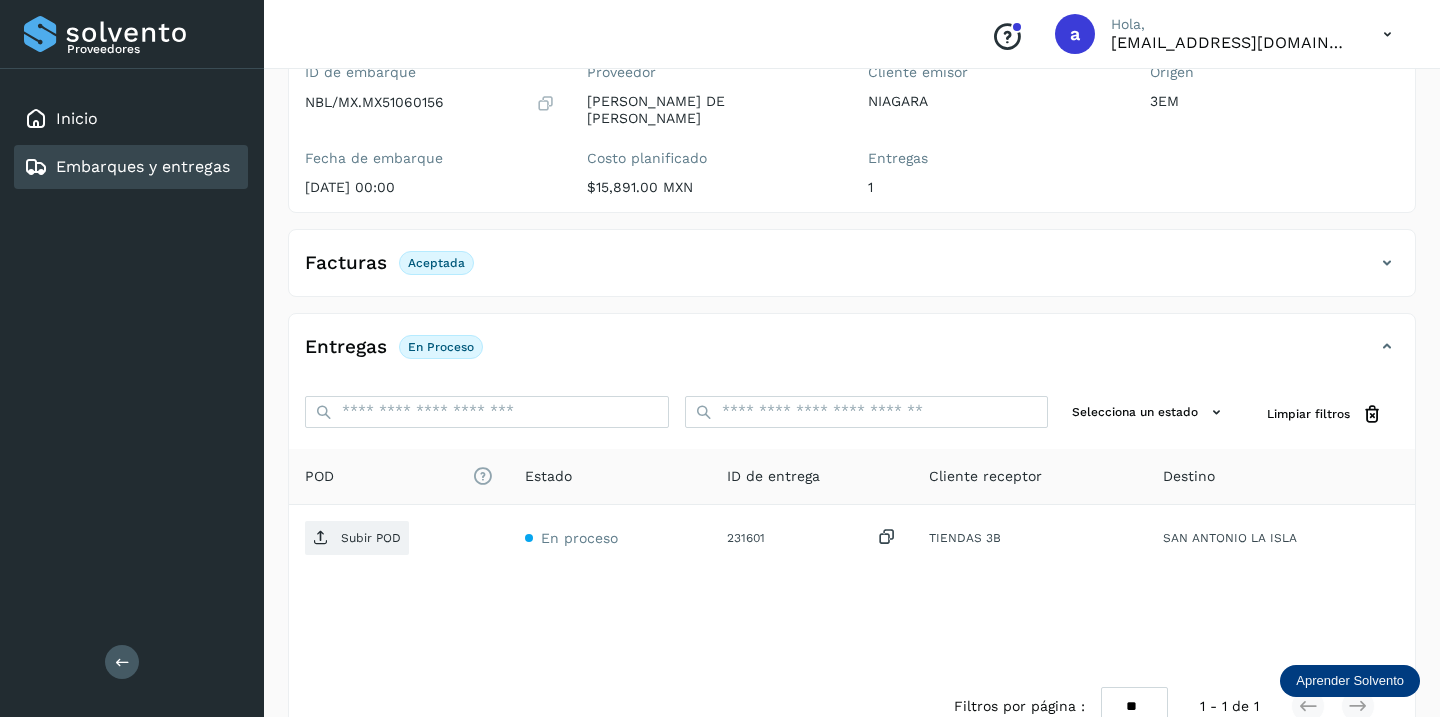 scroll, scrollTop: 230, scrollLeft: 0, axis: vertical 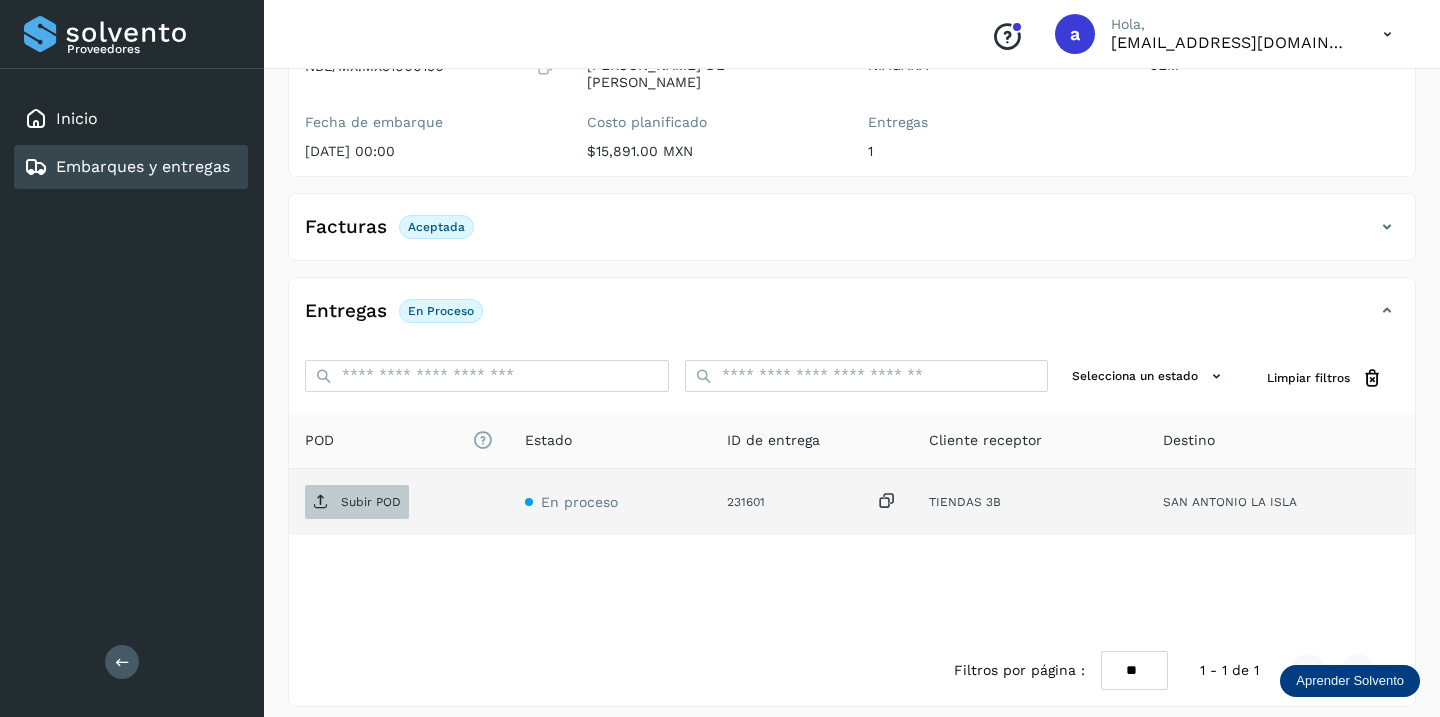 click on "Subir POD" at bounding box center [371, 502] 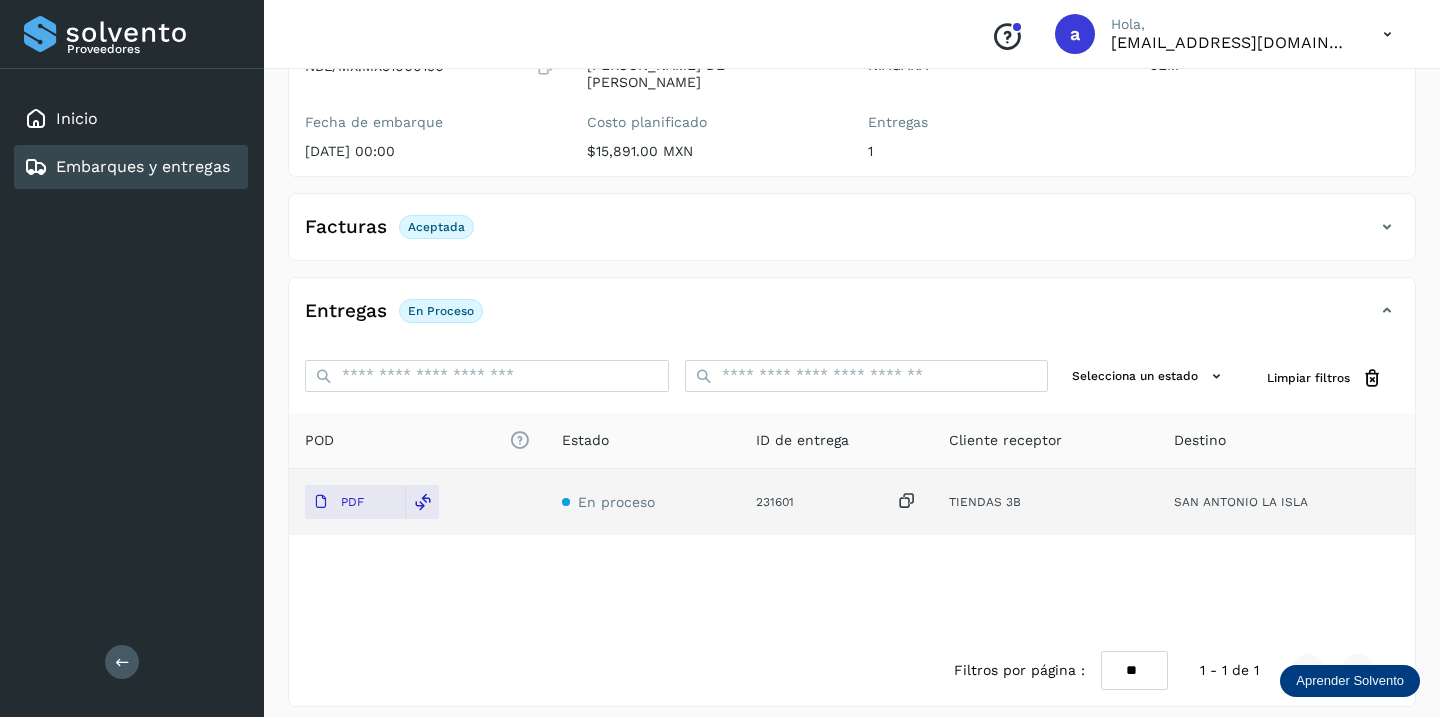 click on "Embarques y entregas" at bounding box center (143, 166) 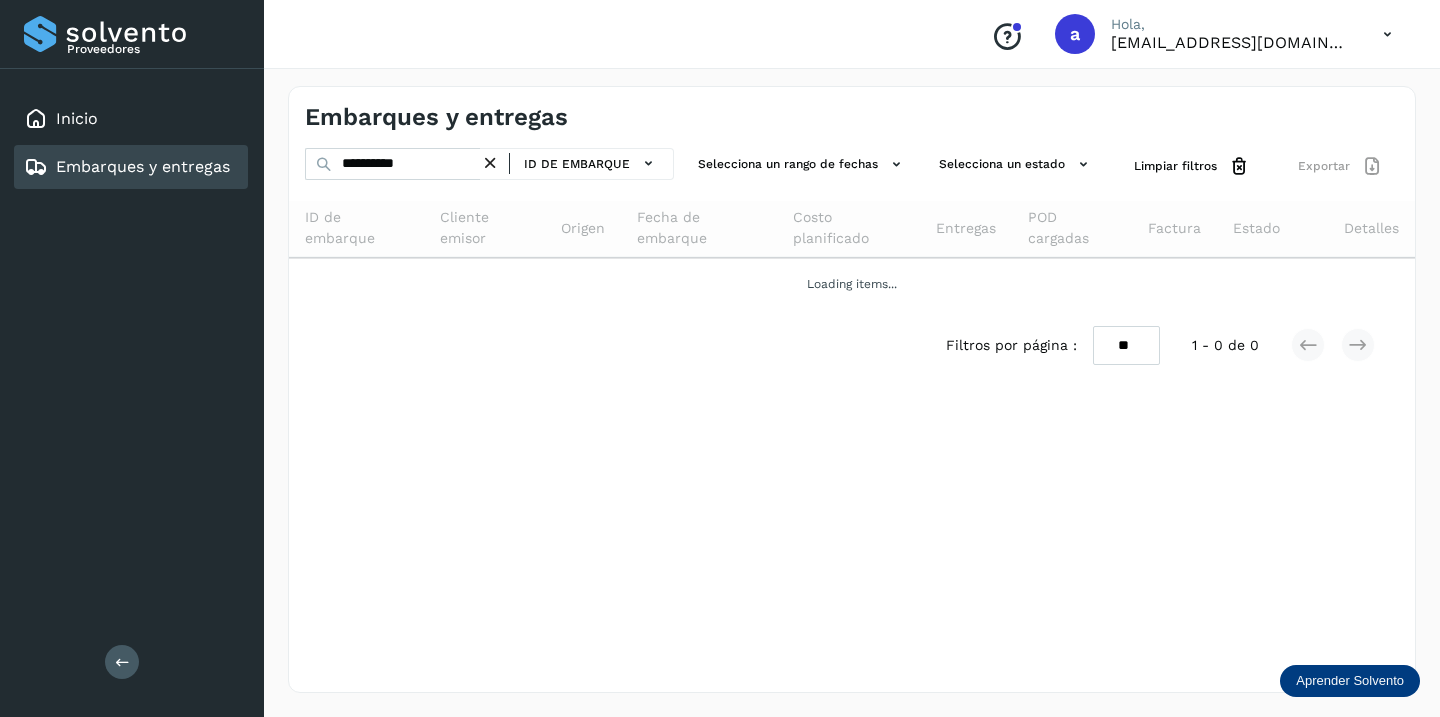scroll, scrollTop: 0, scrollLeft: 0, axis: both 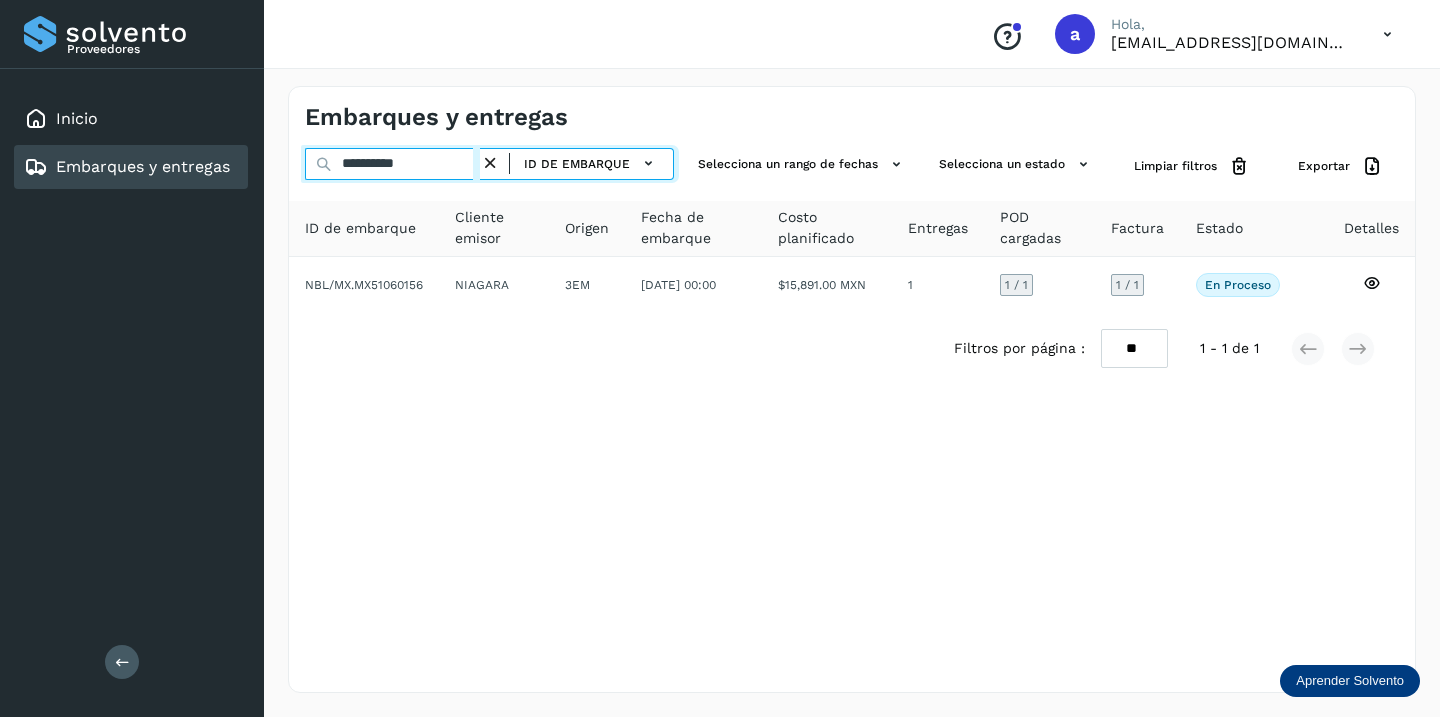 drag, startPoint x: 444, startPoint y: 165, endPoint x: 136, endPoint y: 141, distance: 308.93365 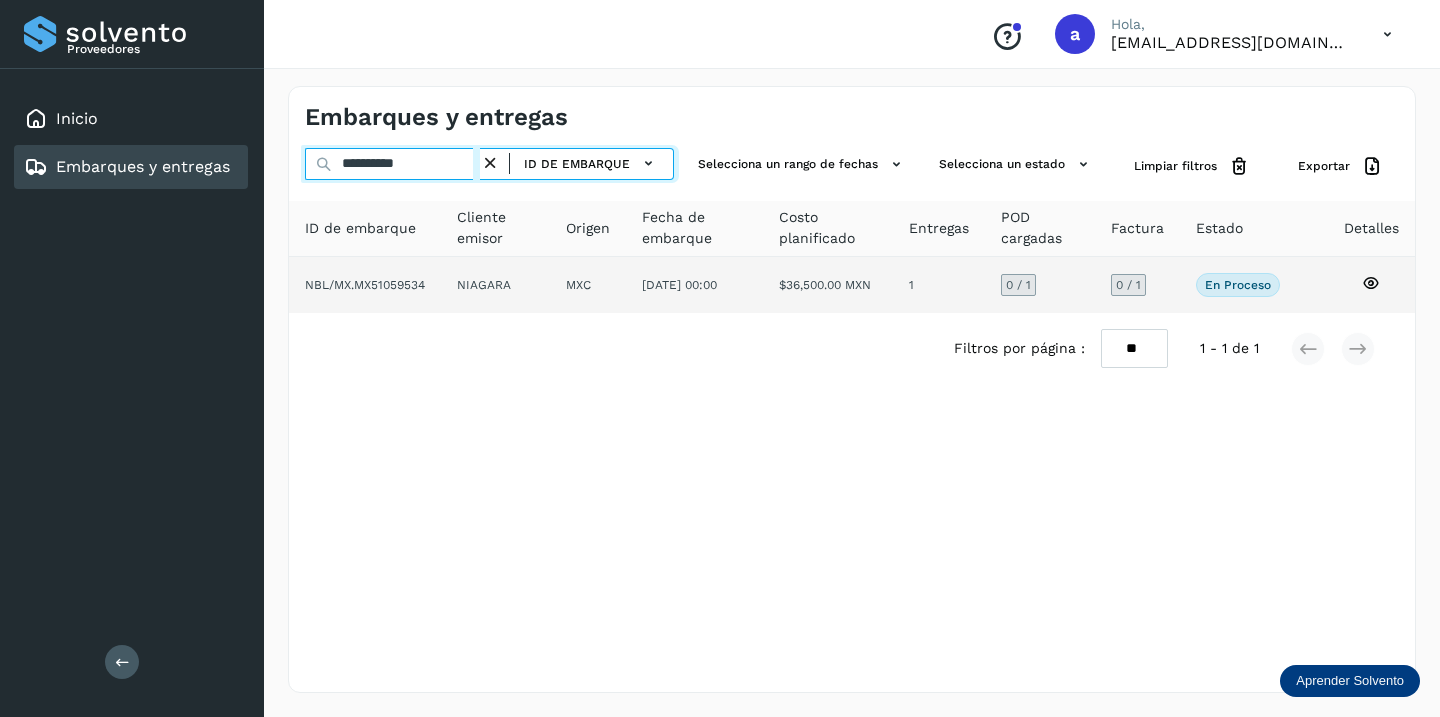 type on "**********" 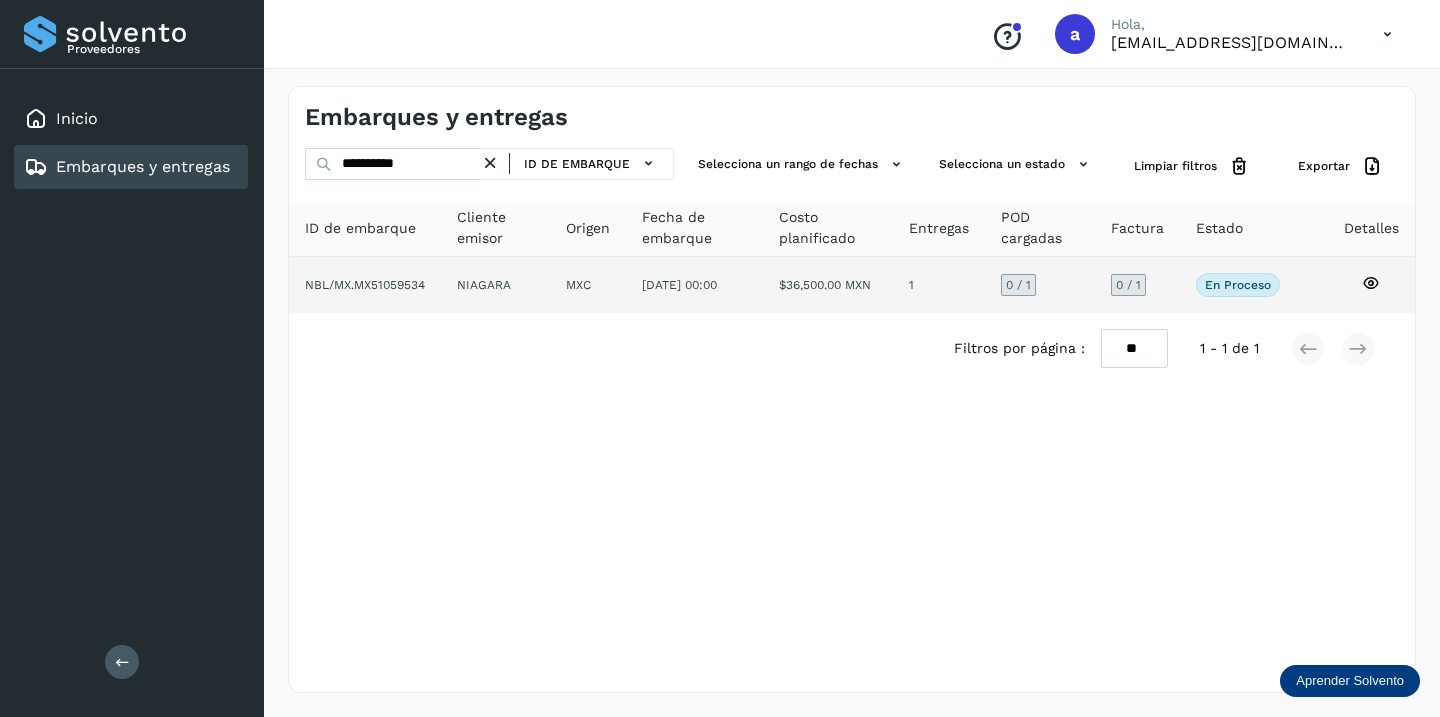 click on "0 / 1" at bounding box center [1128, 285] 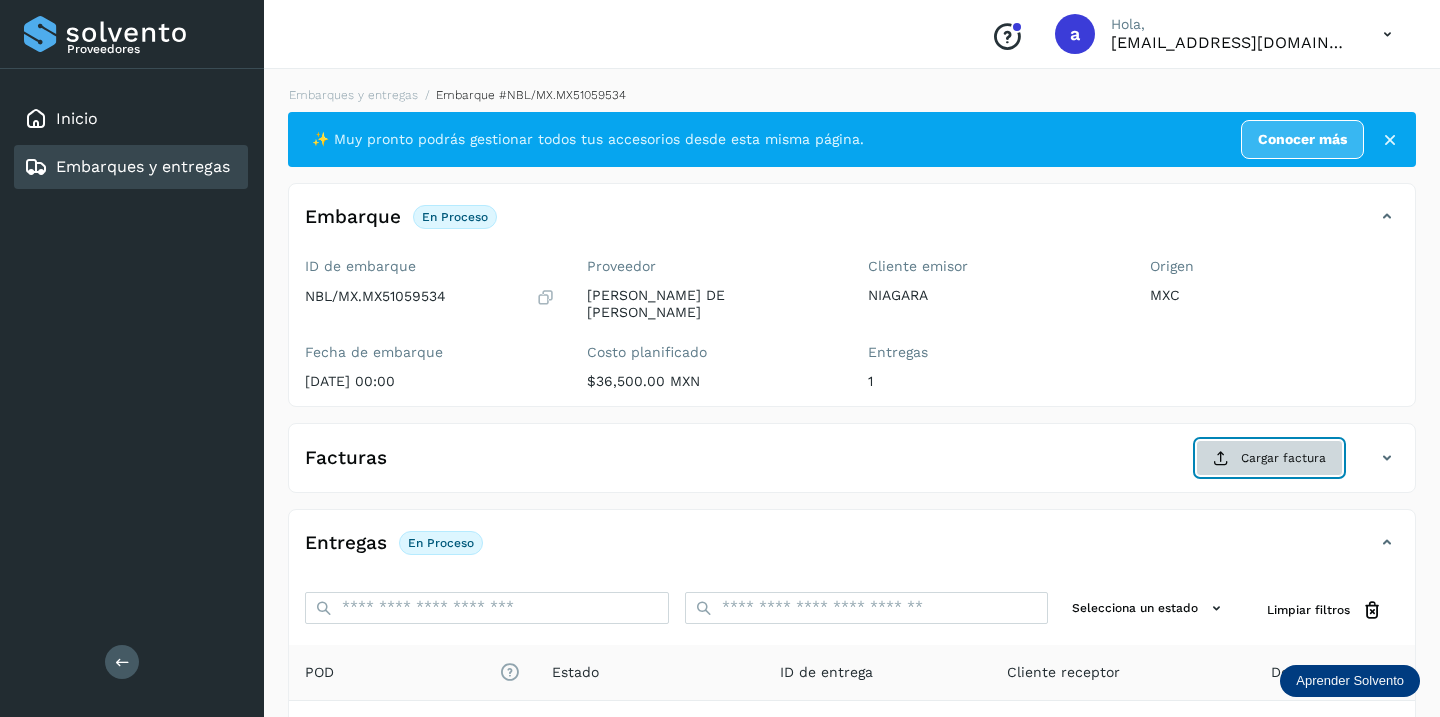 click on "Cargar factura" 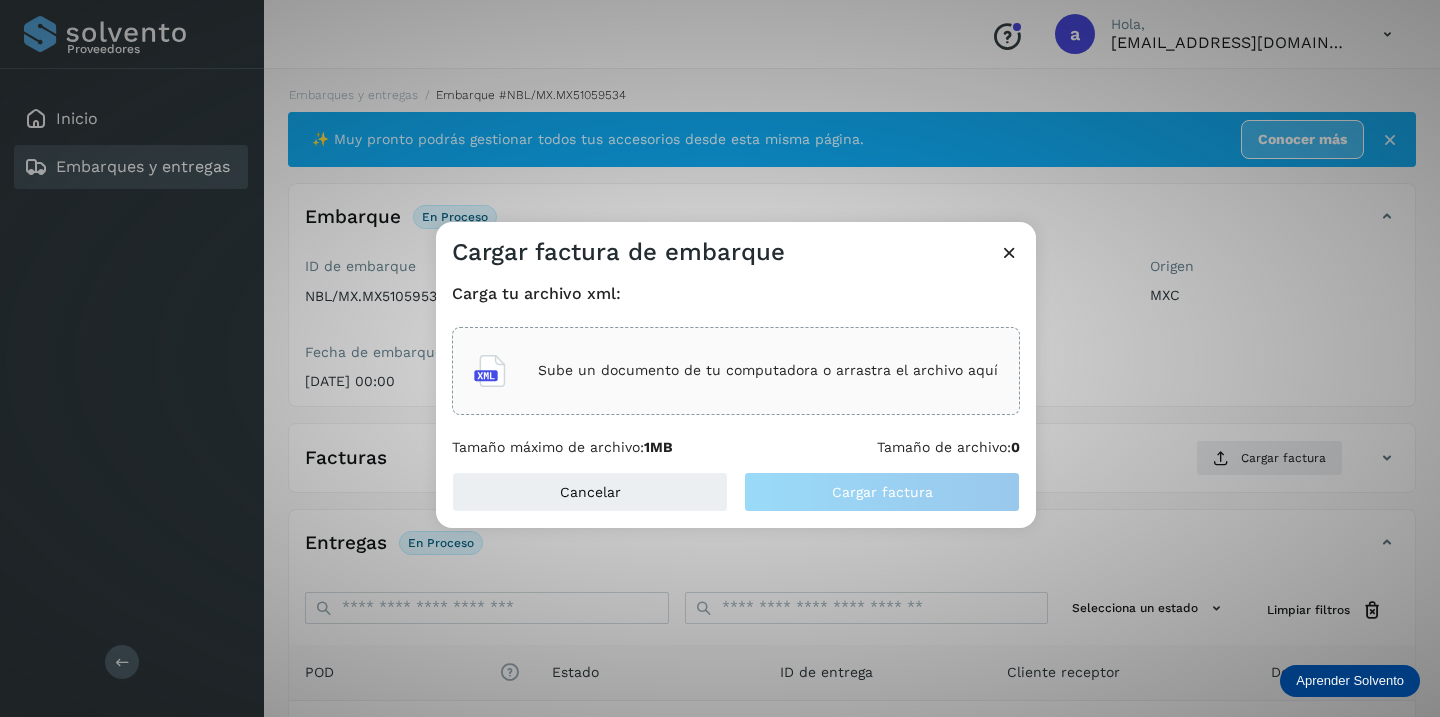 click on "Sube un documento de tu computadora o arrastra el archivo aquí" 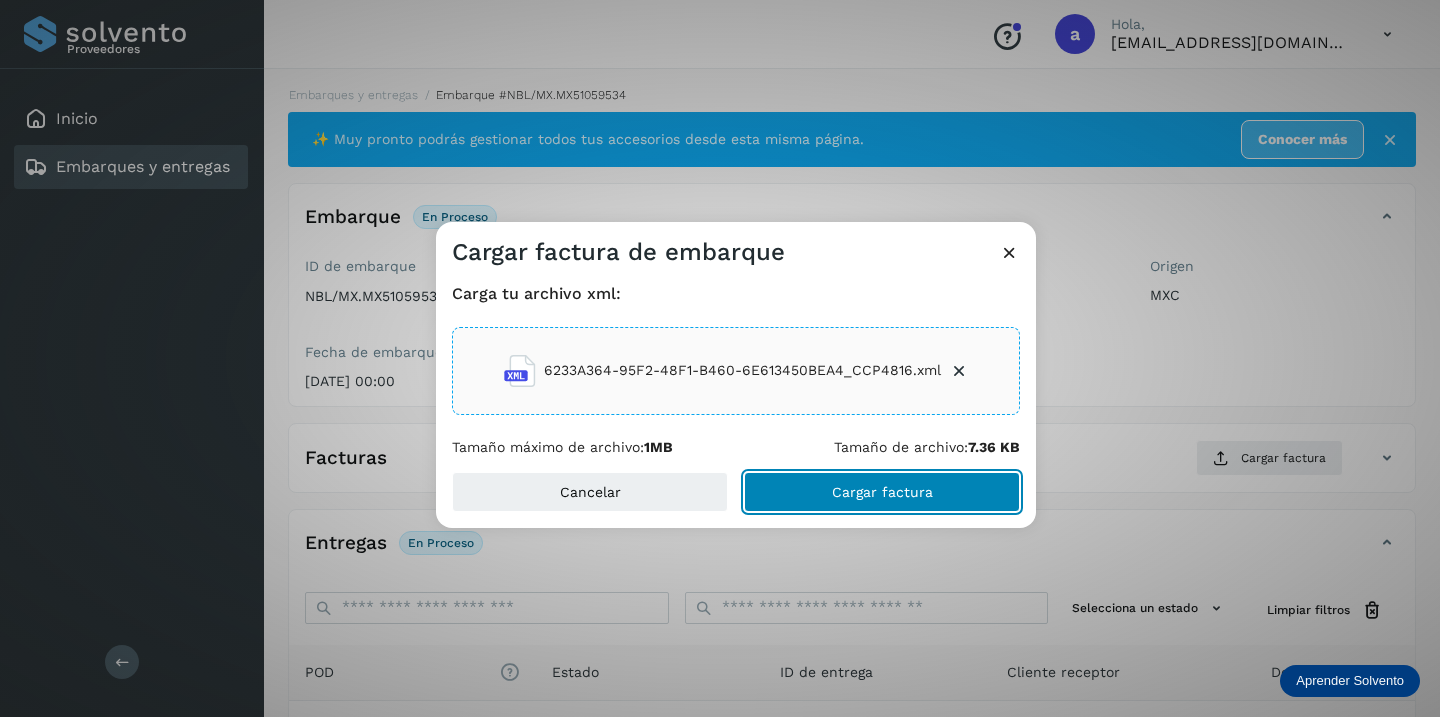 click on "Cargar factura" 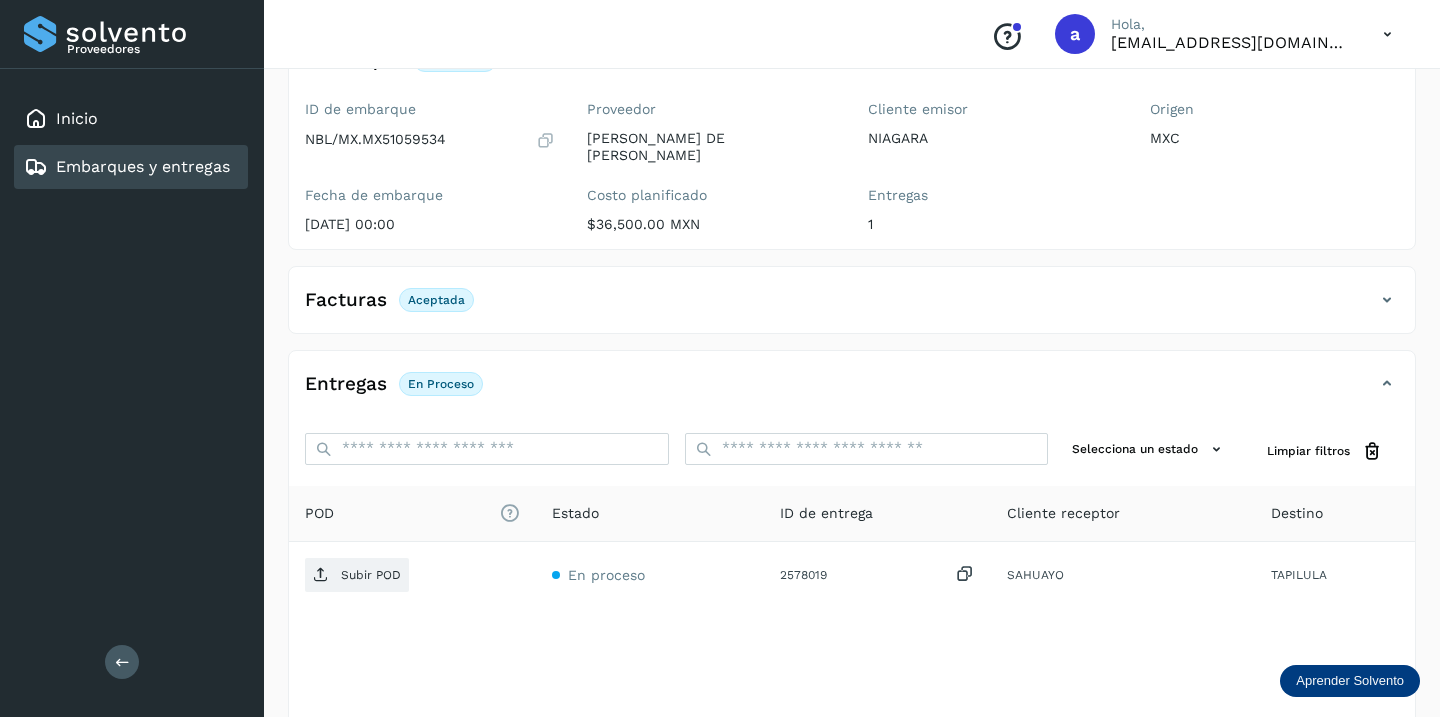 scroll, scrollTop: 230, scrollLeft: 0, axis: vertical 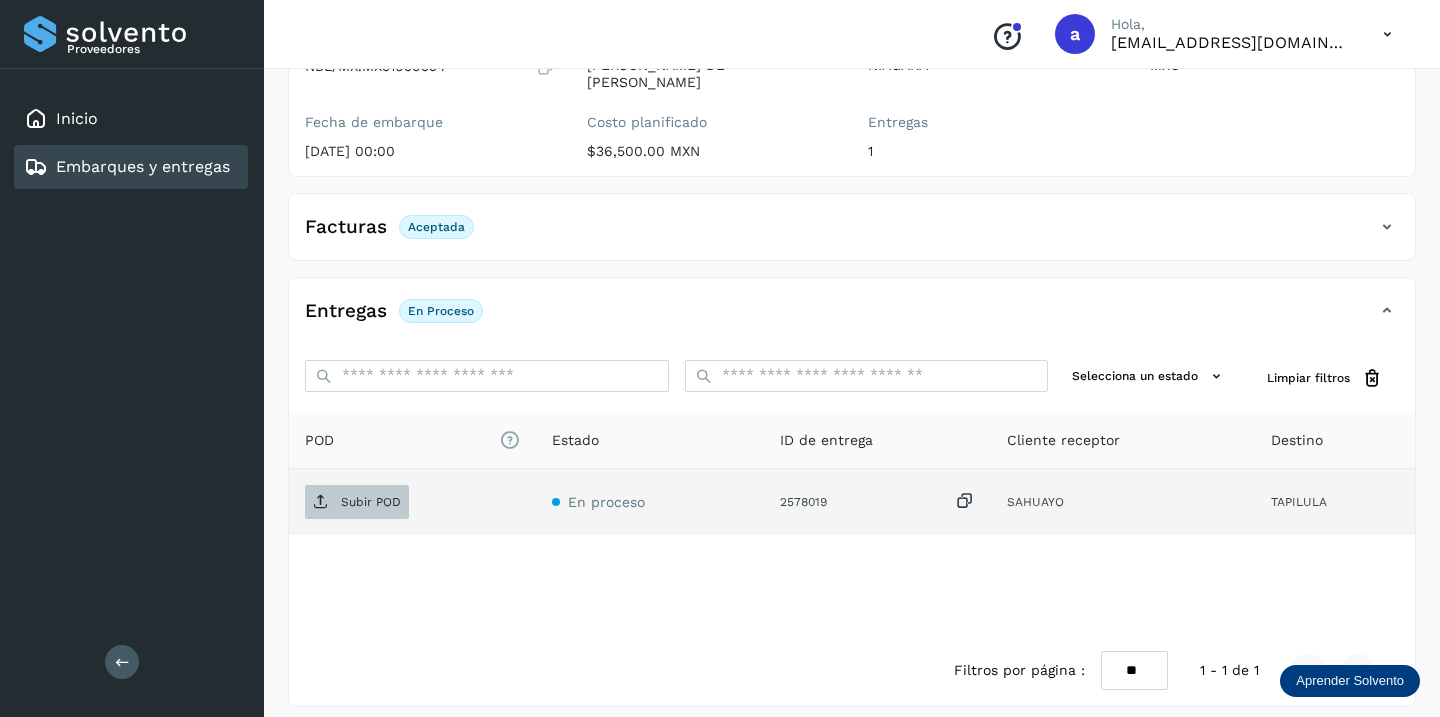 click on "Subir POD" at bounding box center [371, 502] 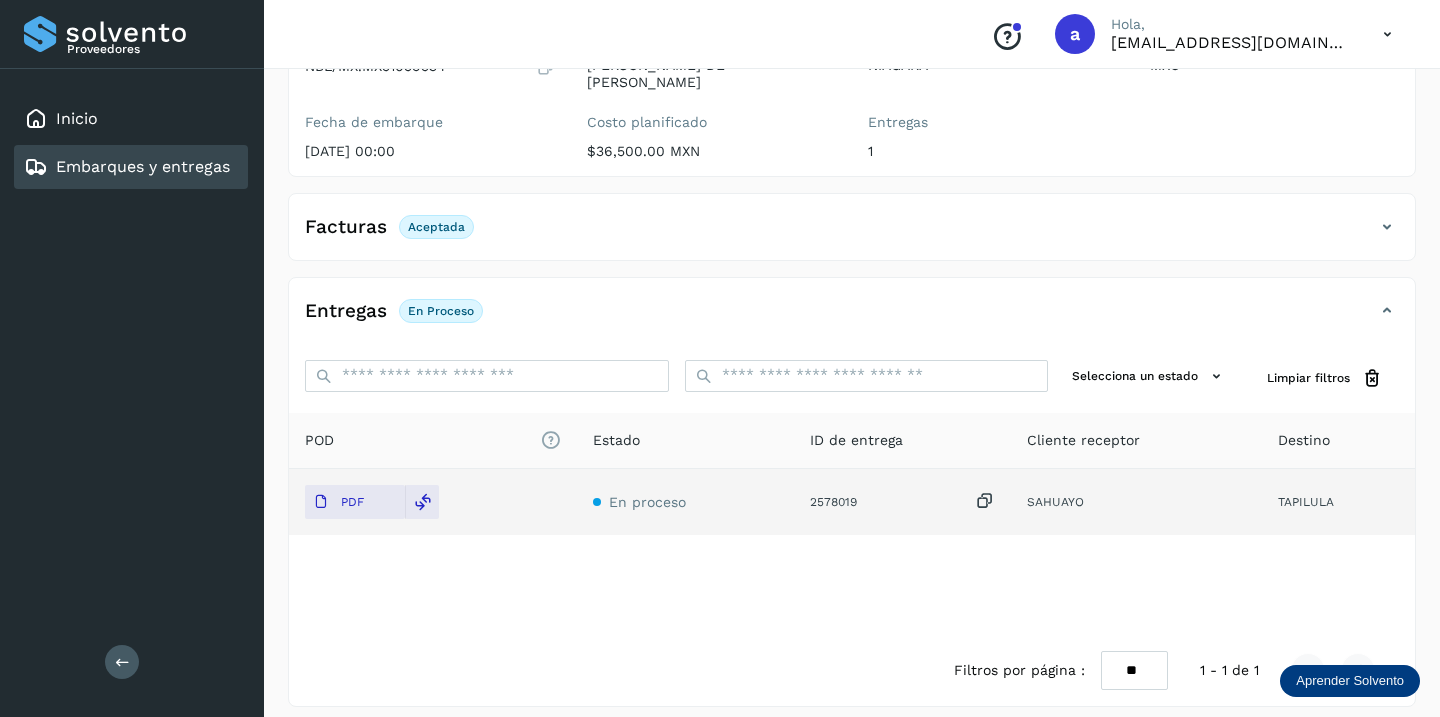 click on "Embarques y entregas" at bounding box center [143, 166] 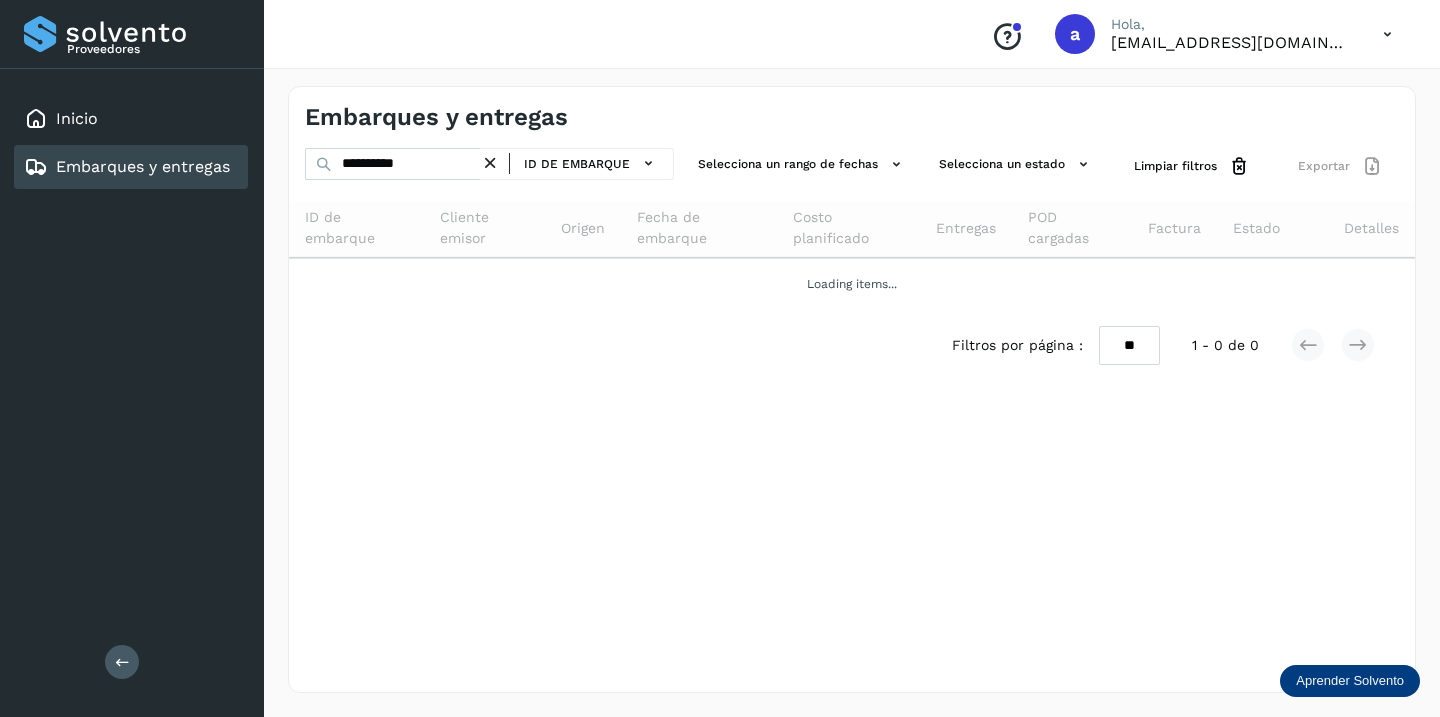 scroll, scrollTop: 0, scrollLeft: 0, axis: both 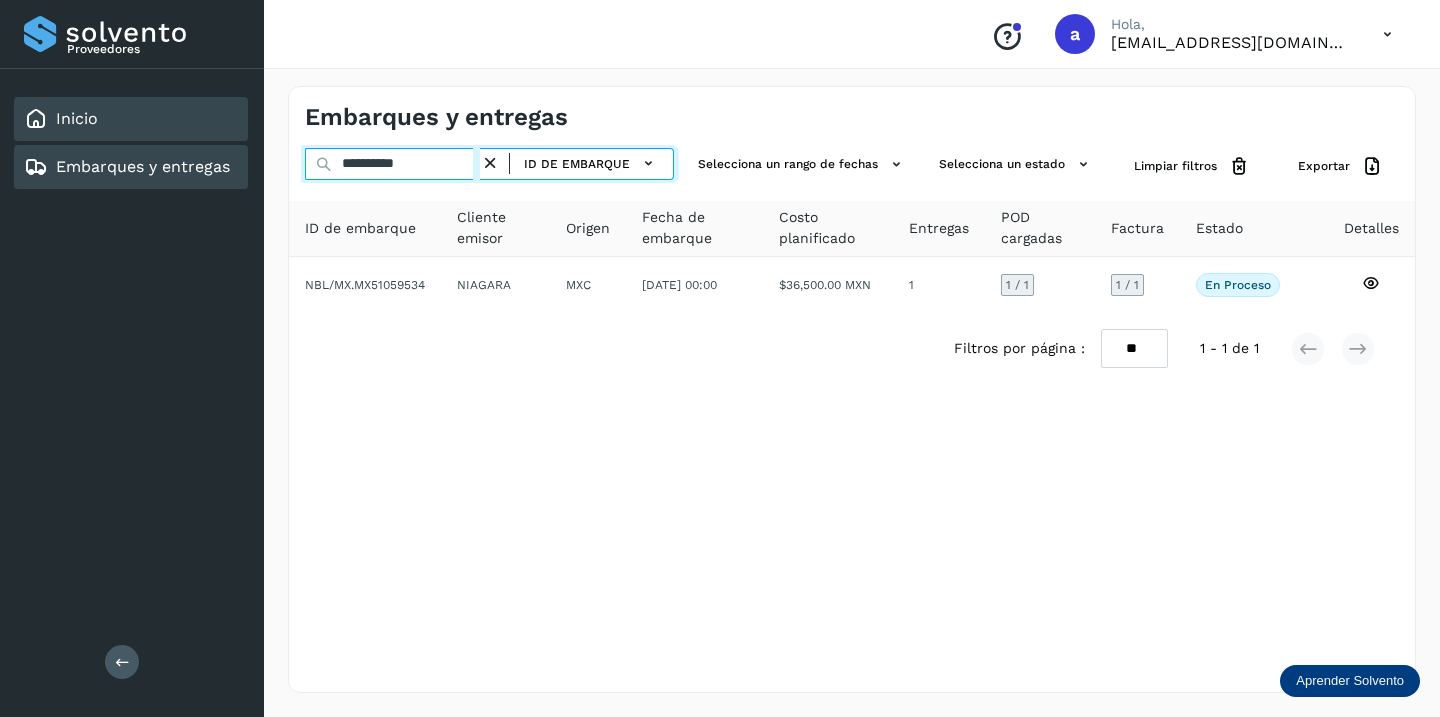 drag, startPoint x: 444, startPoint y: 170, endPoint x: 122, endPoint y: 131, distance: 324.3532 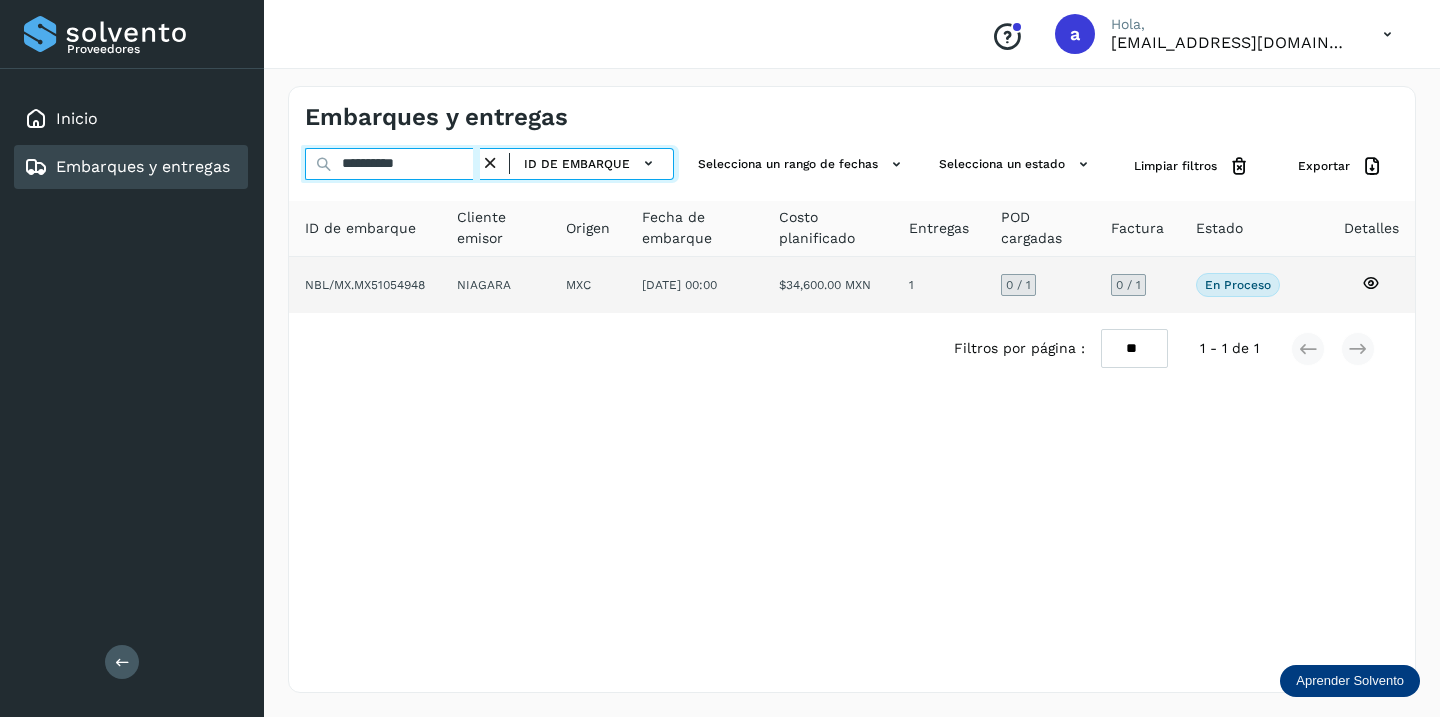 type on "**********" 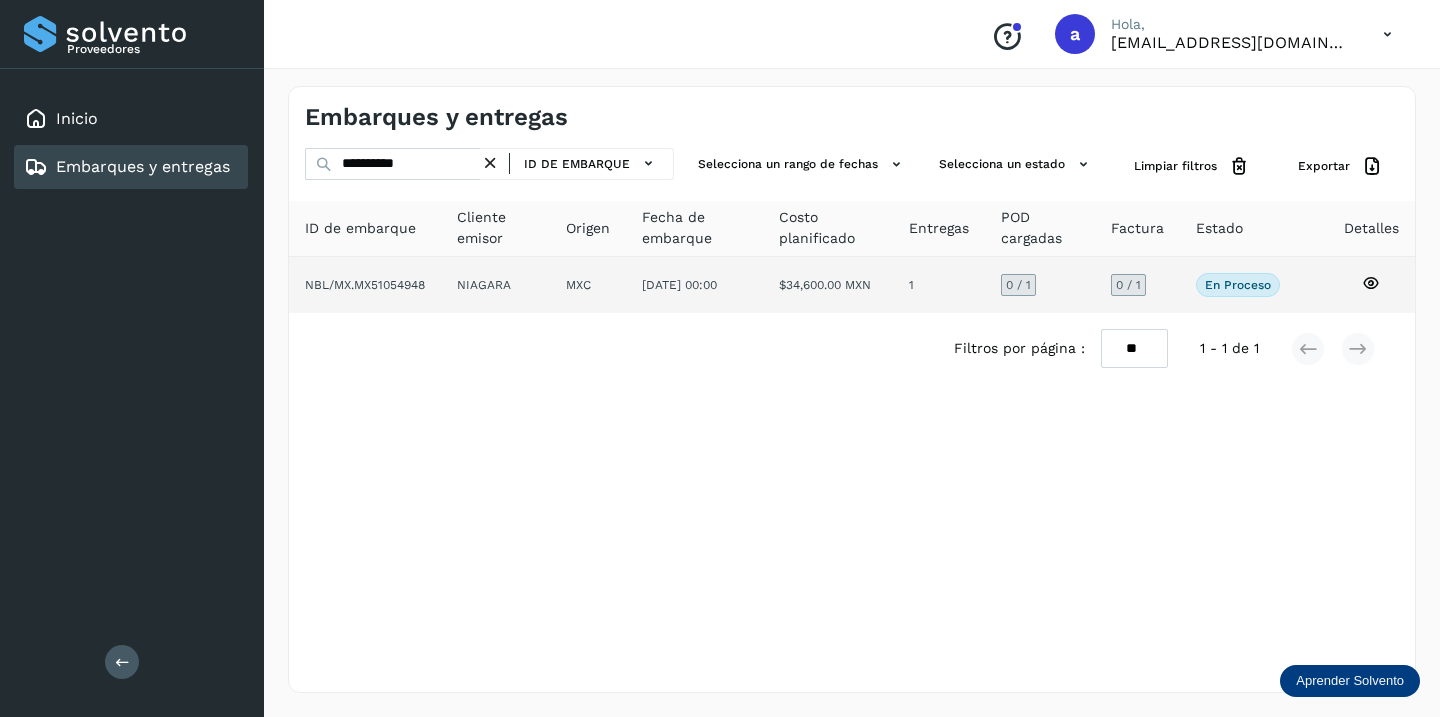 click on "0 / 1" at bounding box center [1128, 285] 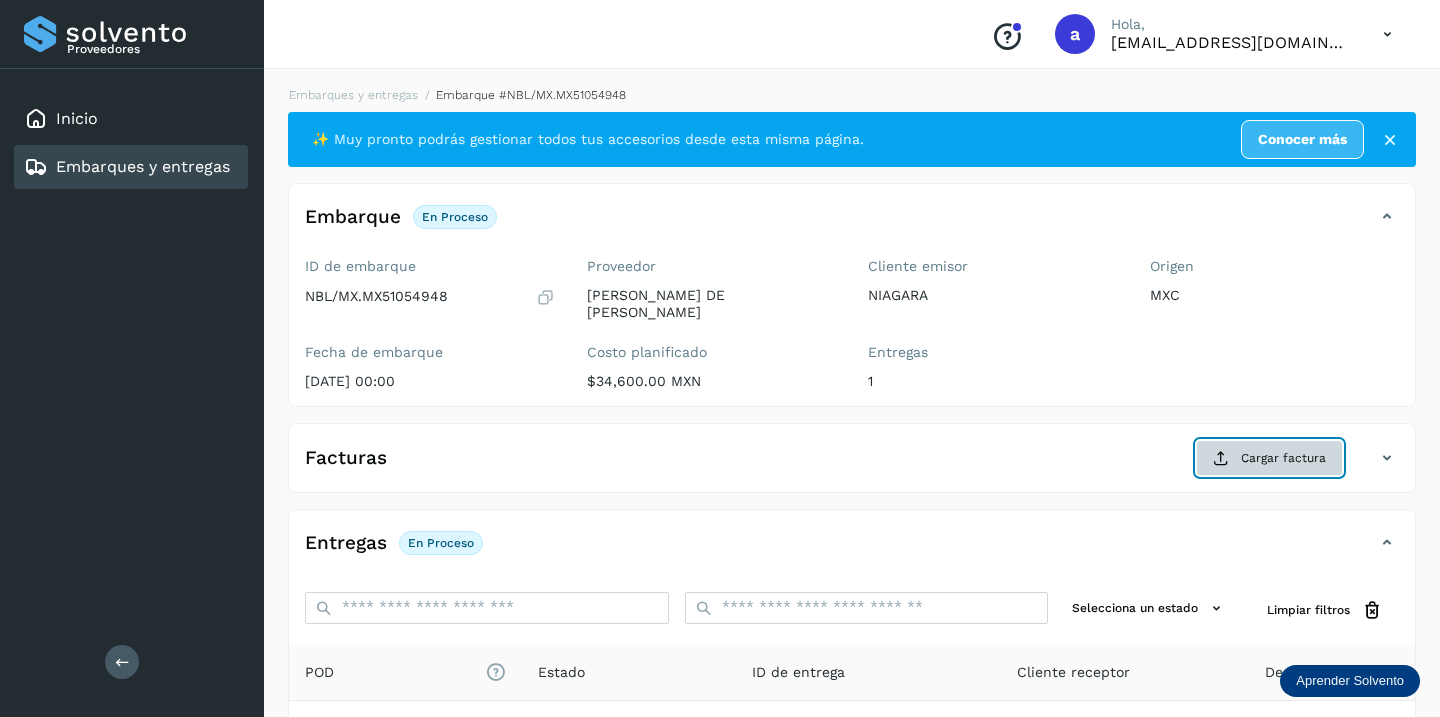 click on "Cargar factura" at bounding box center [1269, 458] 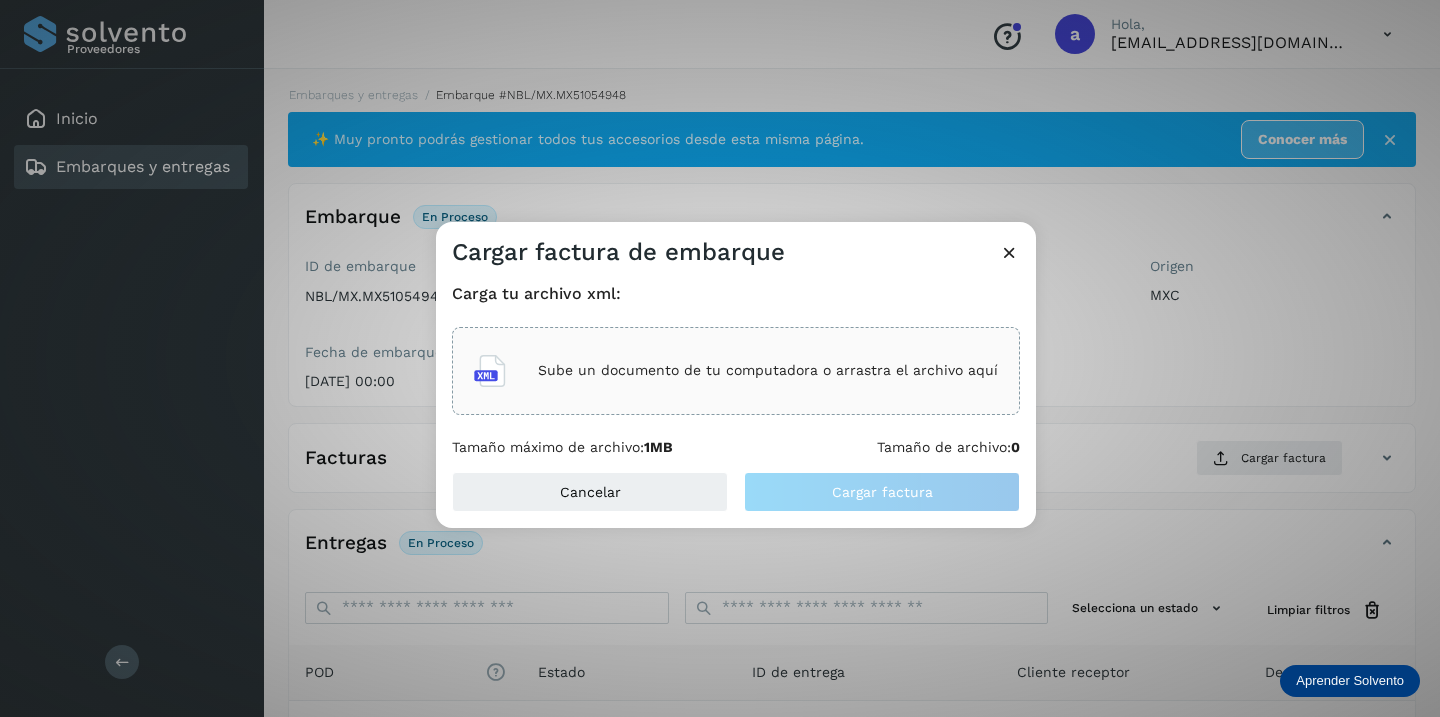click on "Sube un documento de tu computadora o arrastra el archivo aquí" at bounding box center (768, 370) 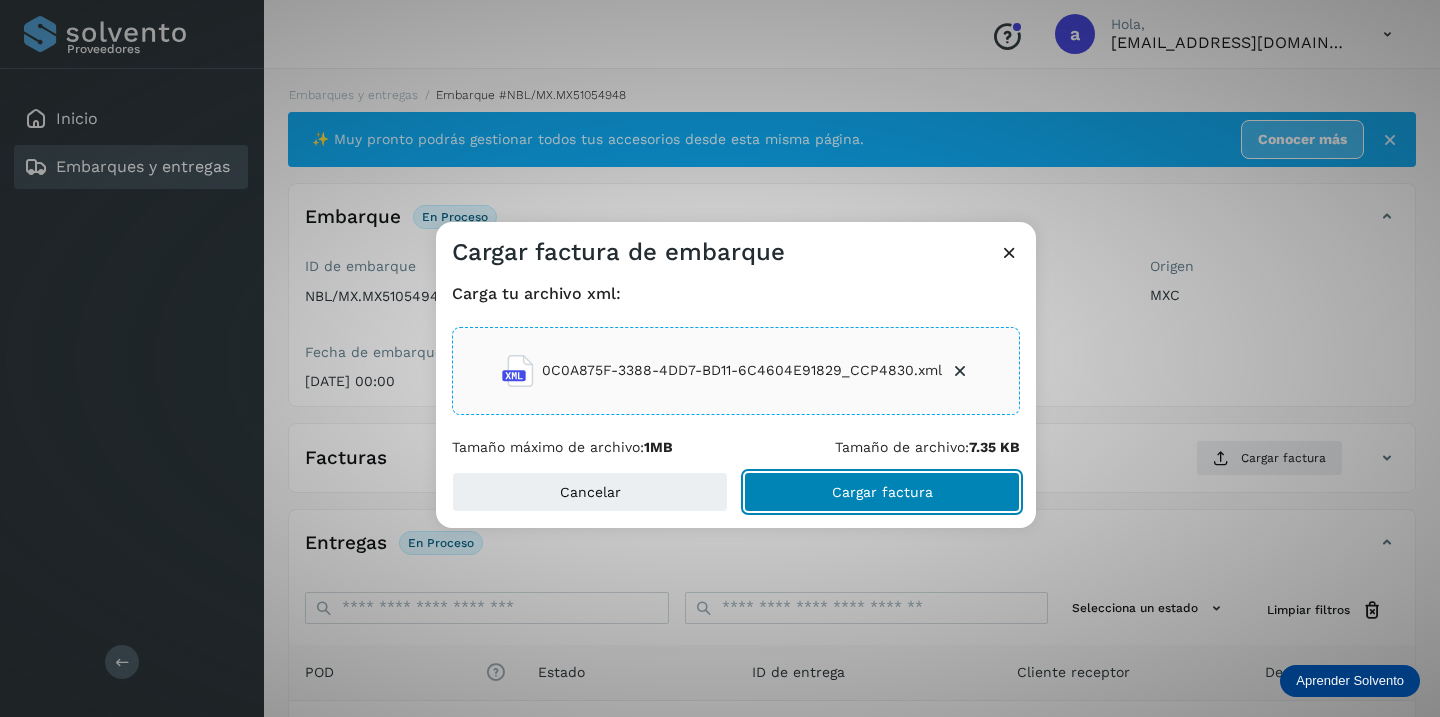 click on "Cargar factura" 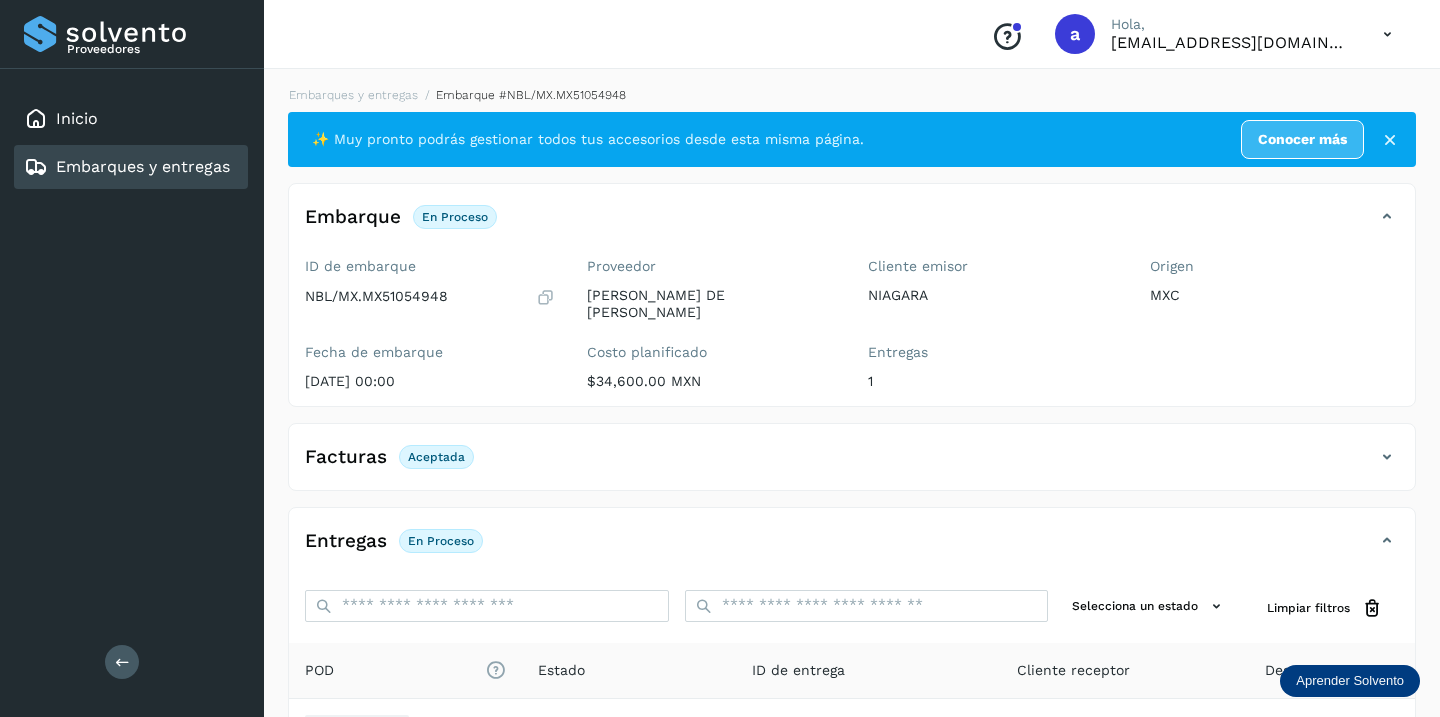 scroll, scrollTop: 230, scrollLeft: 0, axis: vertical 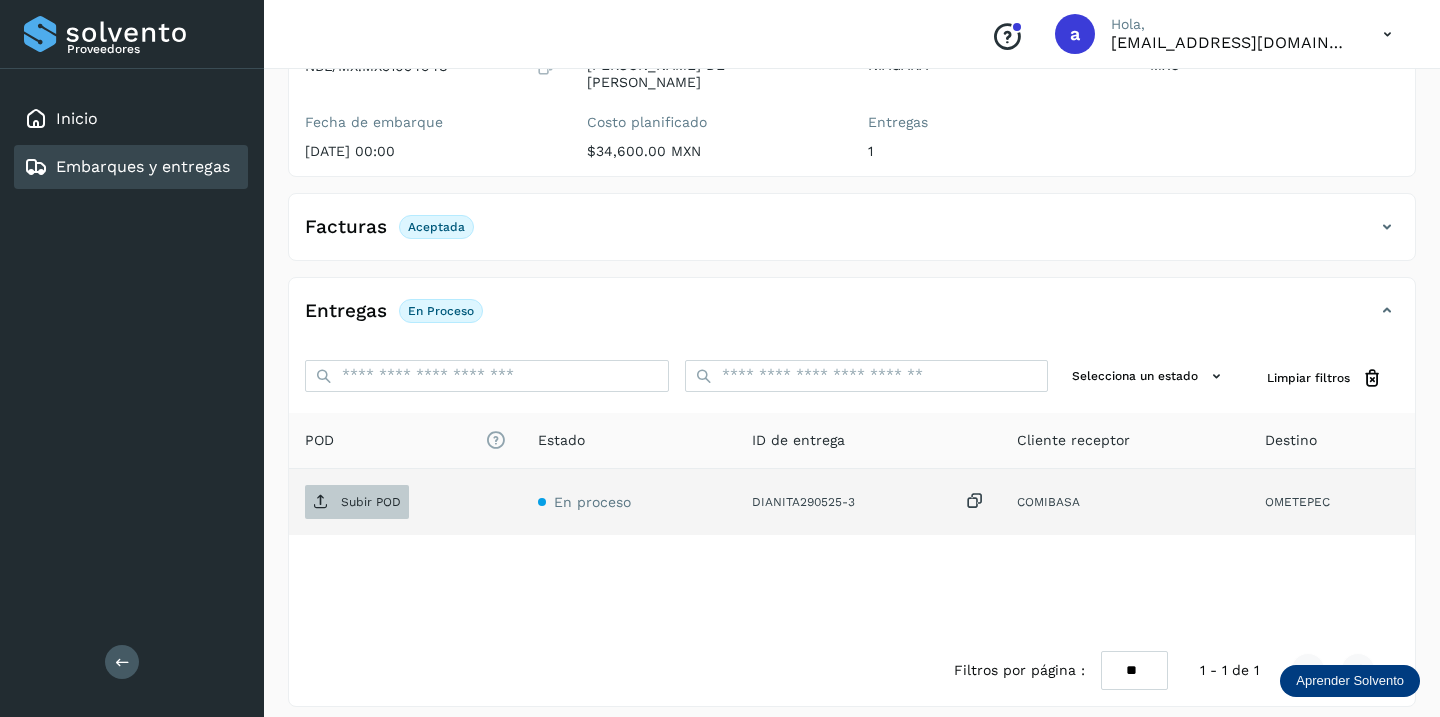 click on "Subir POD" at bounding box center [371, 502] 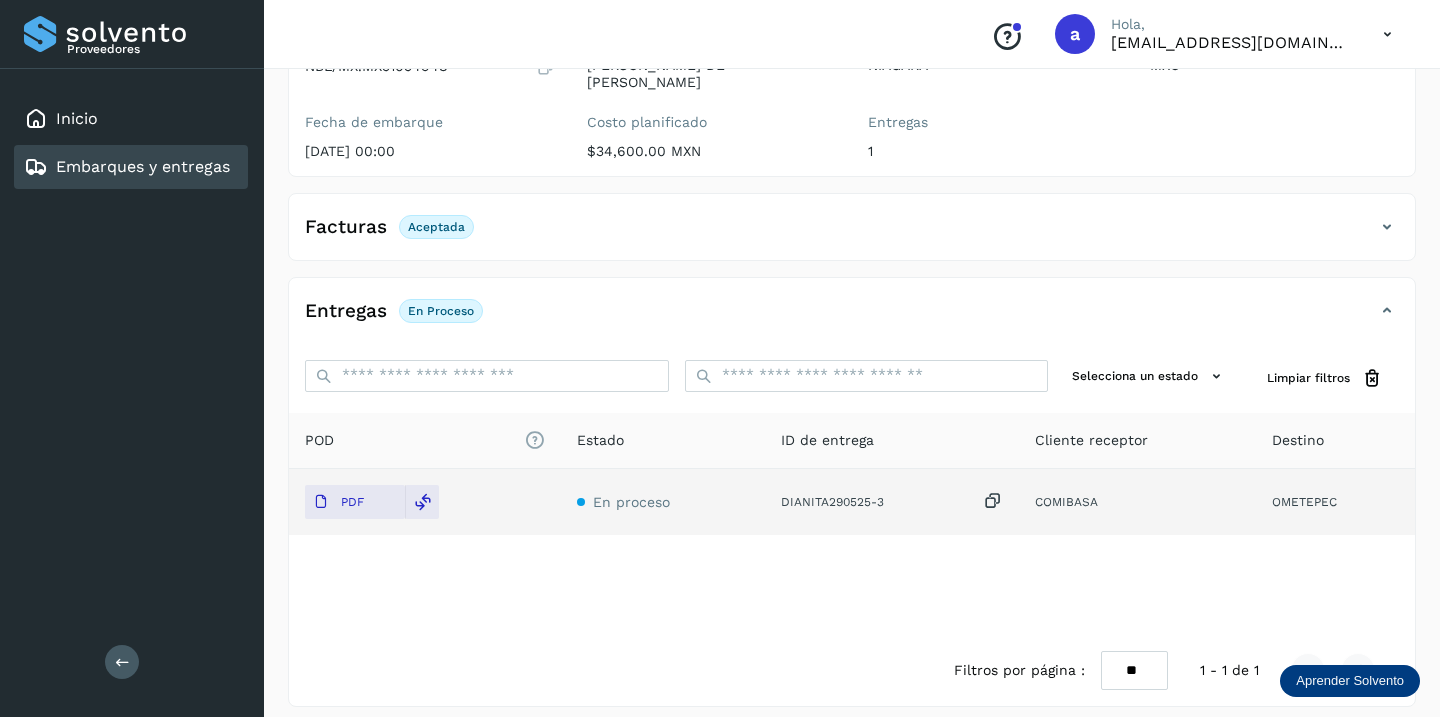 scroll, scrollTop: 0, scrollLeft: 0, axis: both 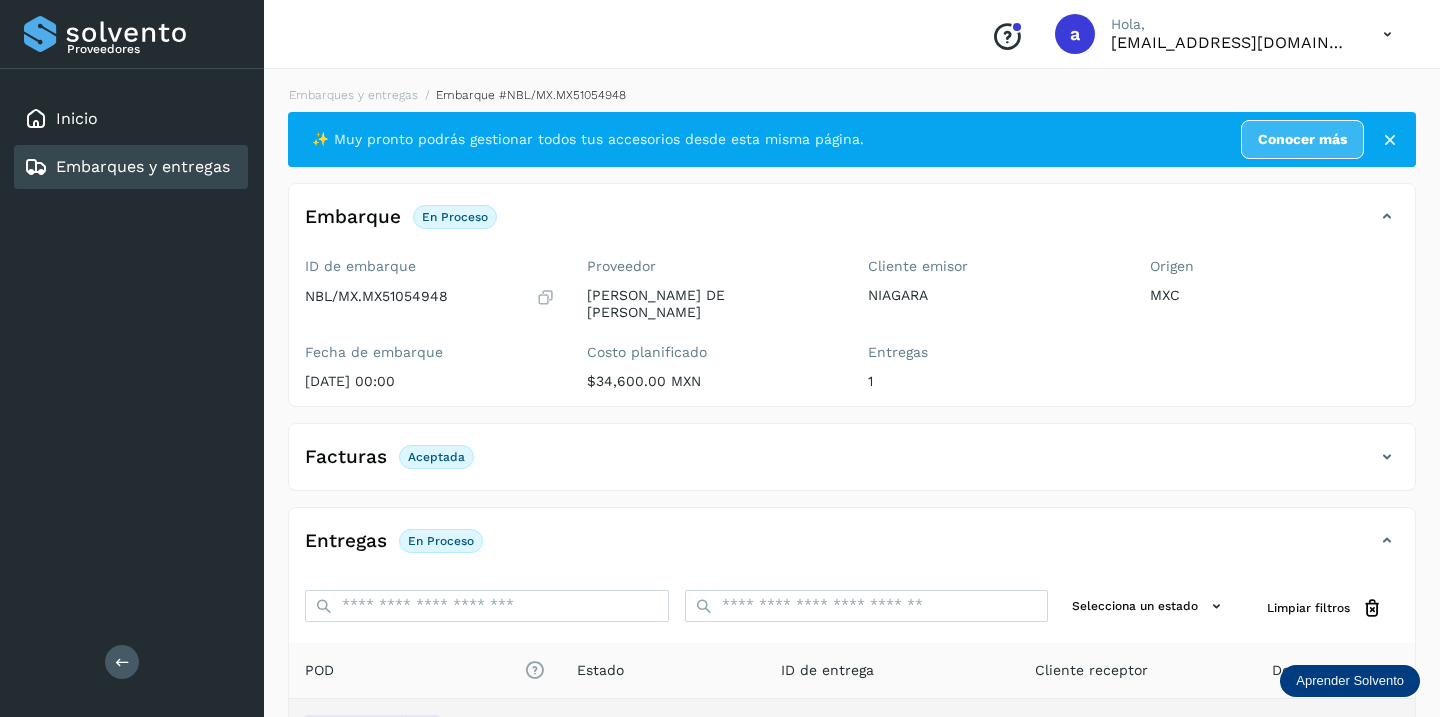 click on "Embarques y entregas" at bounding box center [143, 166] 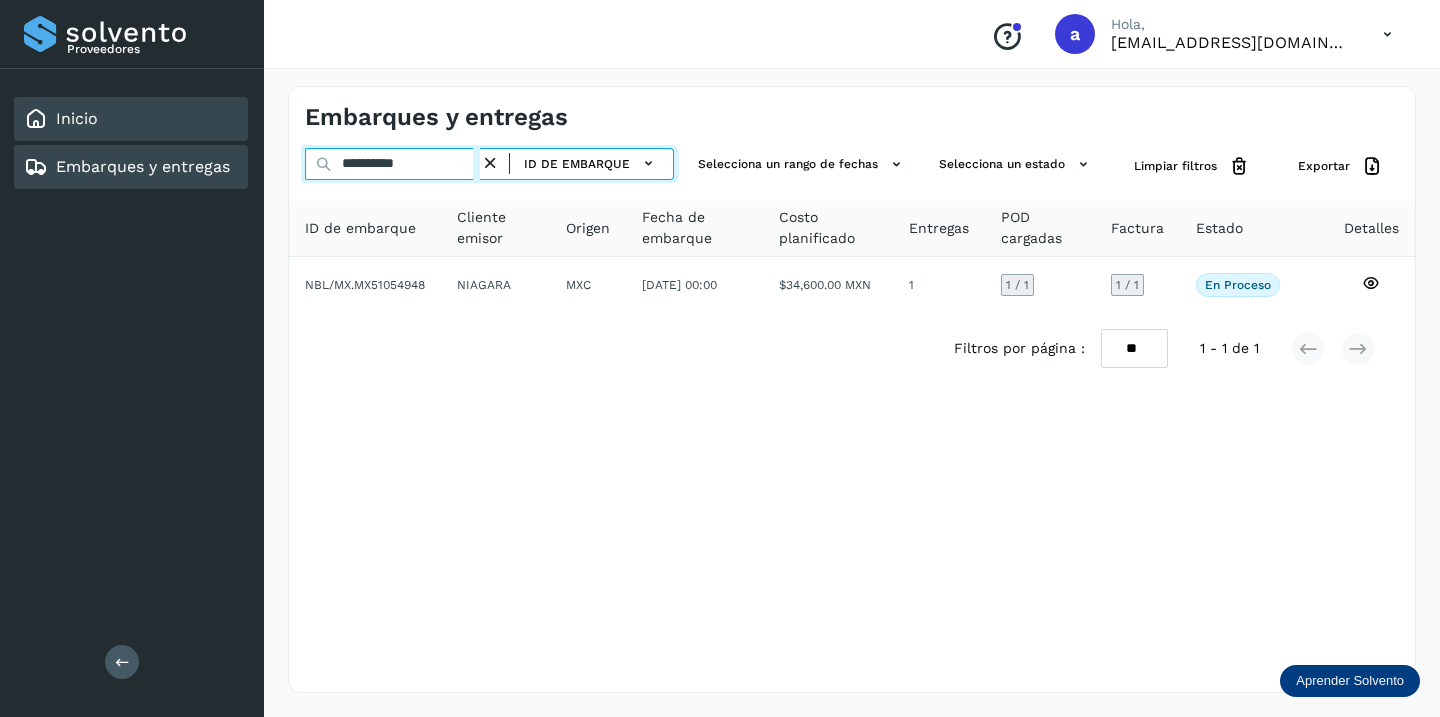 drag, startPoint x: 441, startPoint y: 165, endPoint x: 142, endPoint y: 116, distance: 302.98843 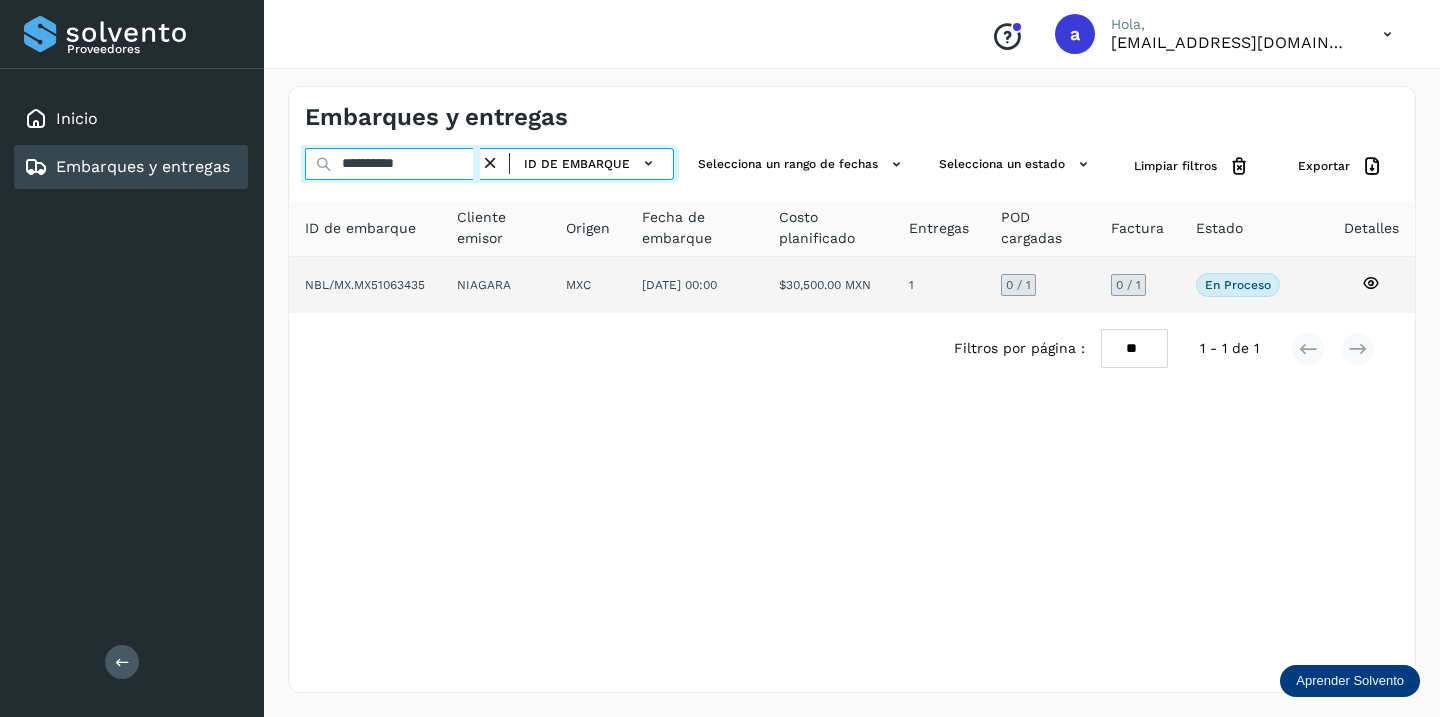 type on "**********" 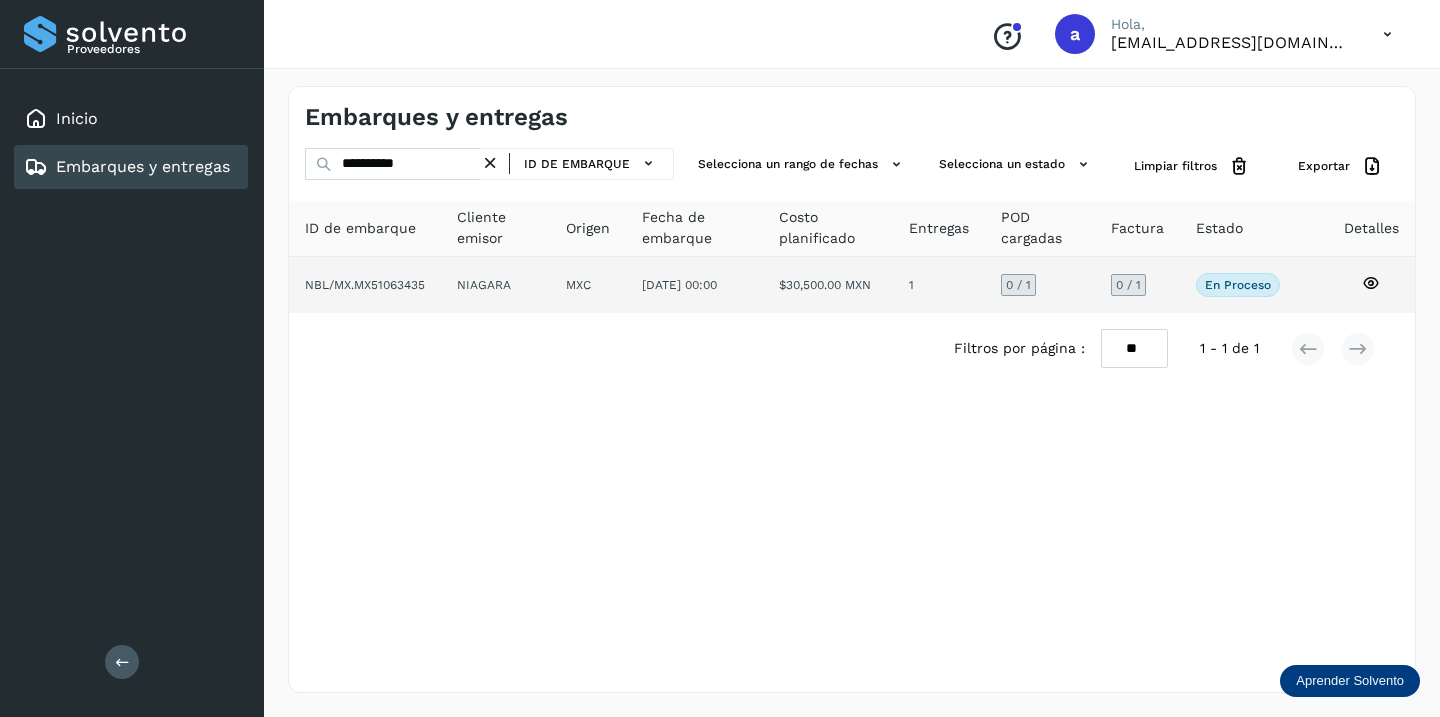 click on "0 / 1" at bounding box center (1128, 285) 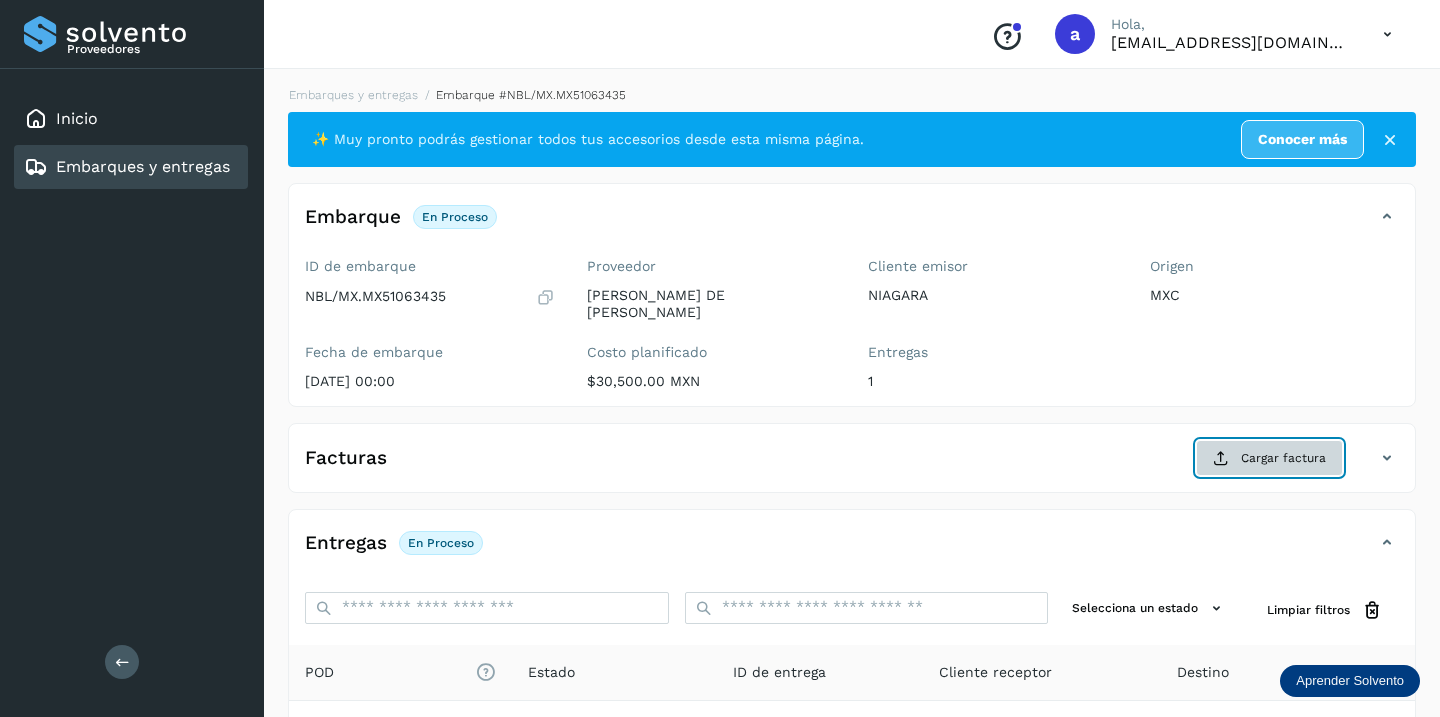 click on "Cargar factura" 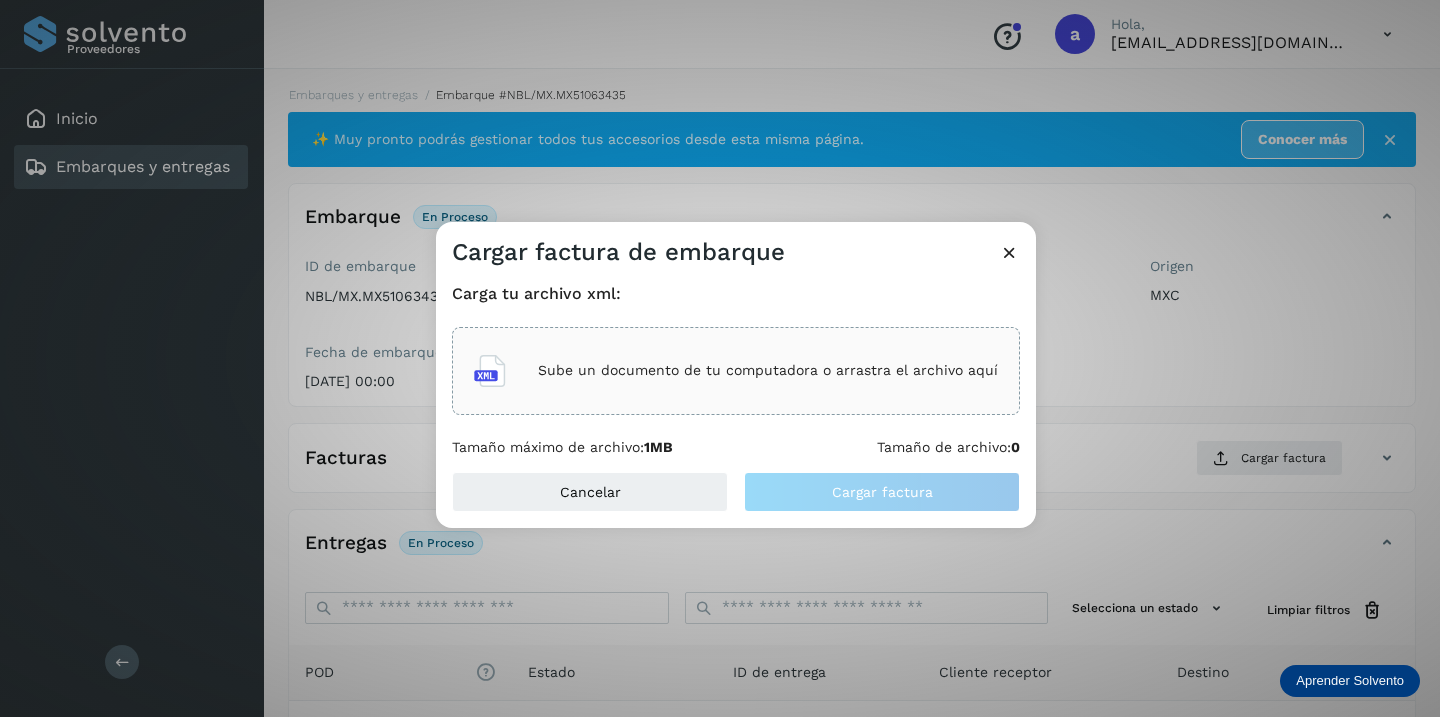 click on "Sube un documento de tu computadora o arrastra el archivo aquí" at bounding box center [768, 370] 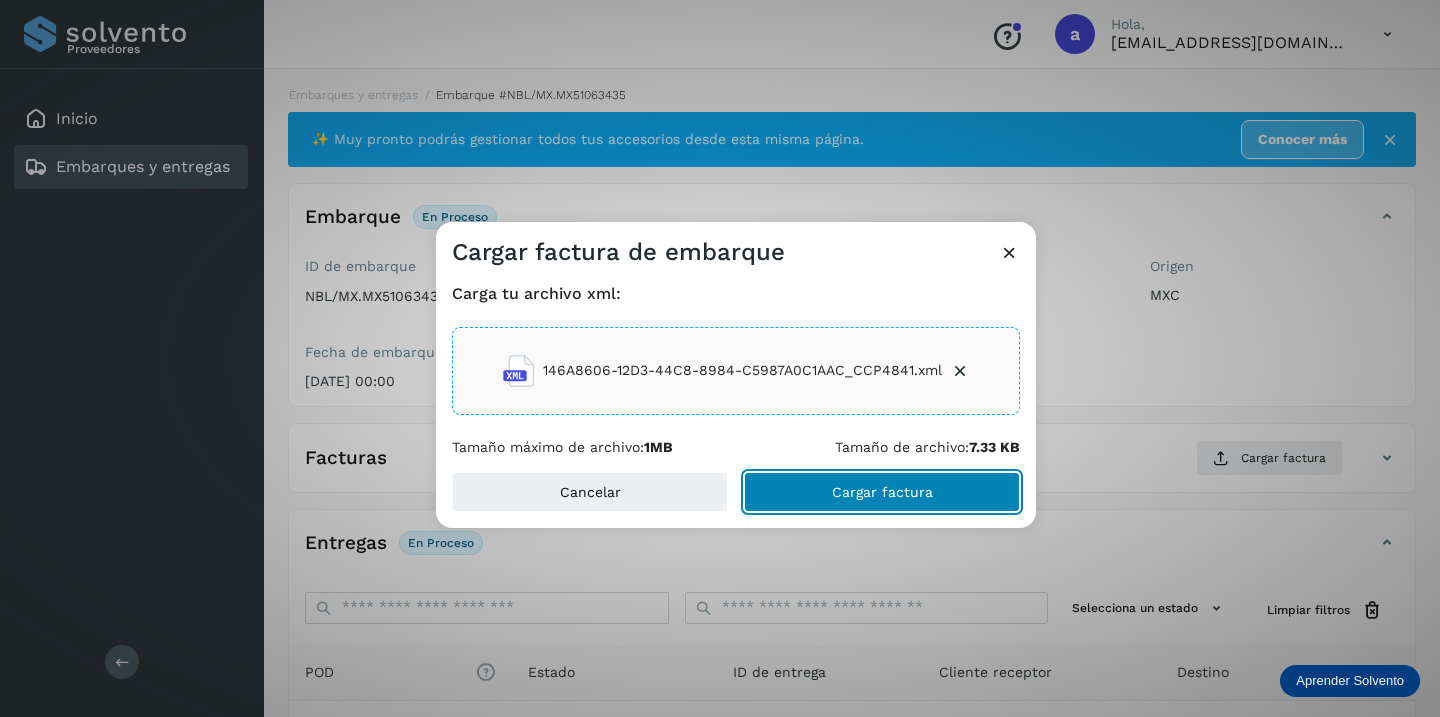 click on "Cargar factura" 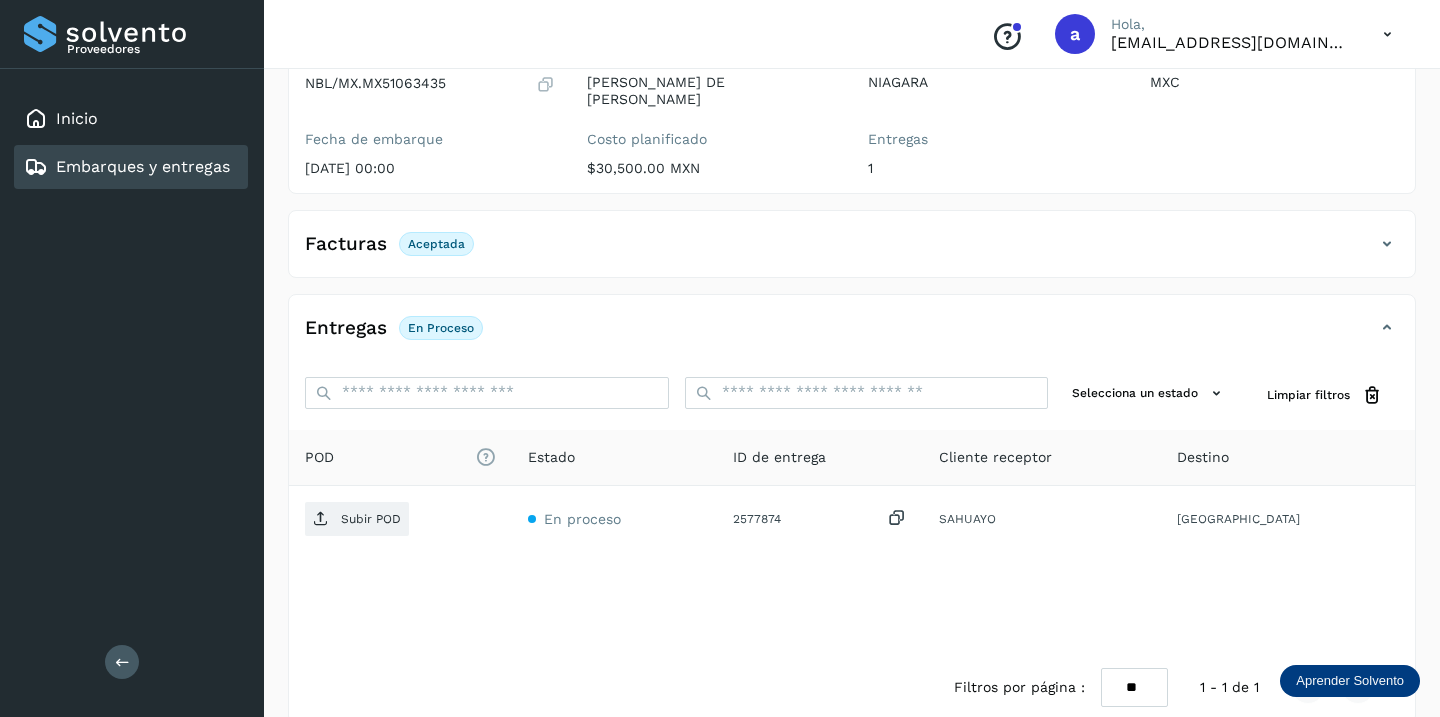 scroll, scrollTop: 227, scrollLeft: 0, axis: vertical 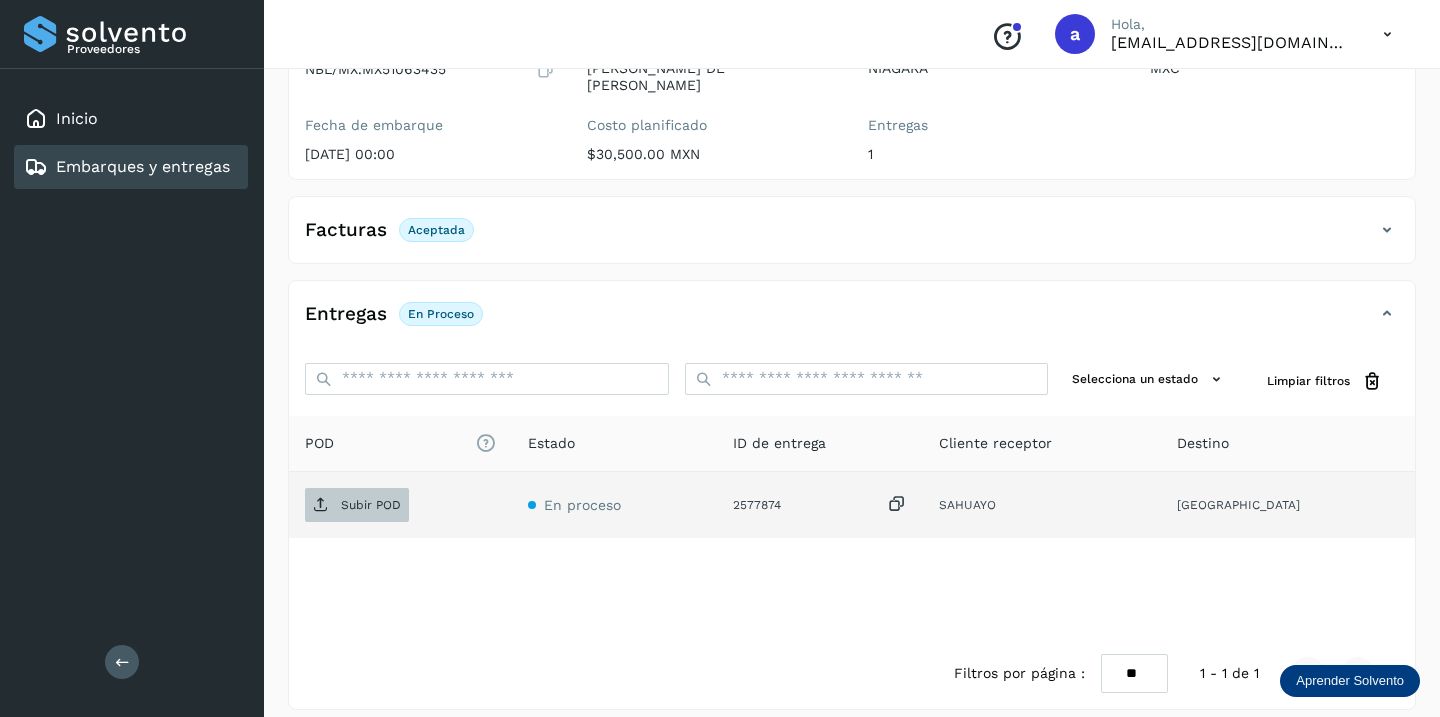 click on "Subir POD" at bounding box center (371, 505) 